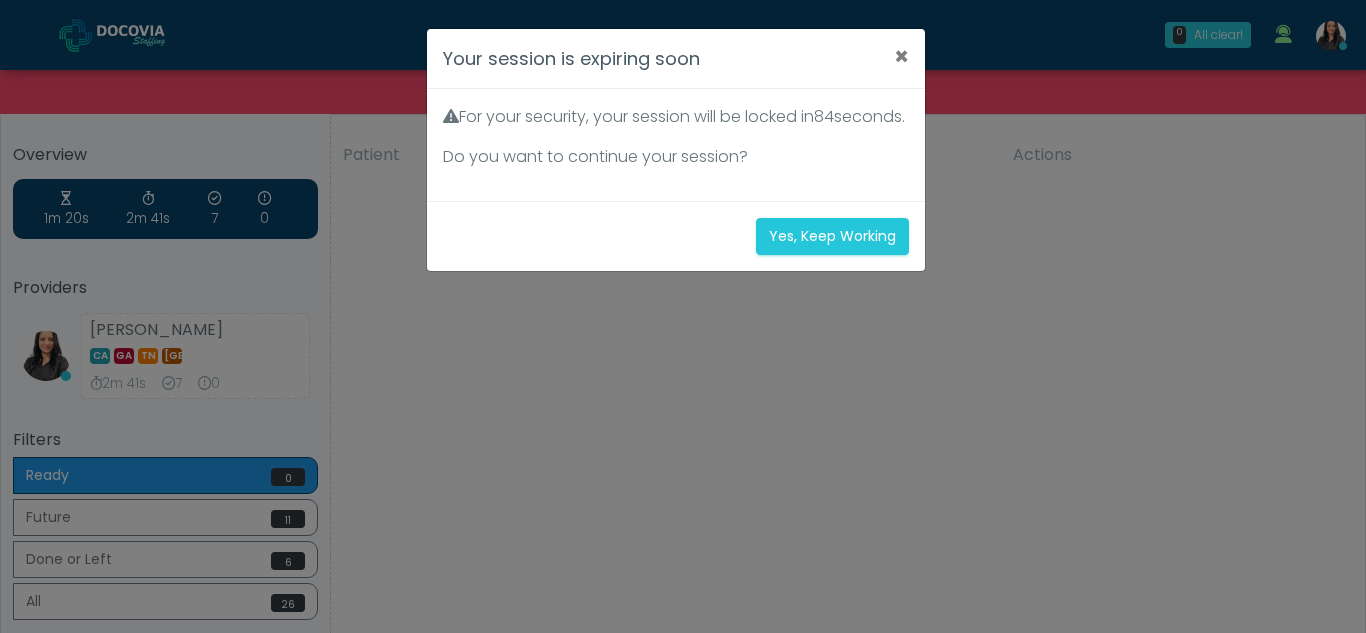 scroll, scrollTop: 0, scrollLeft: 0, axis: both 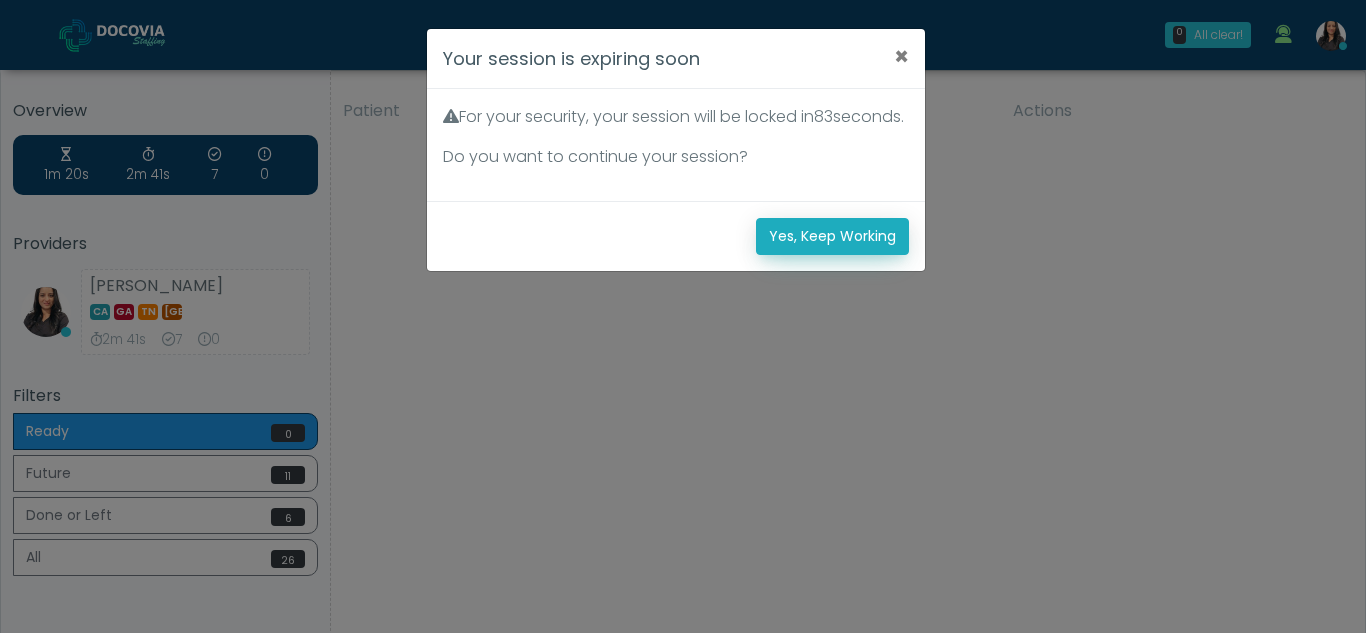 click on "Yes, Keep Working" at bounding box center [832, 236] 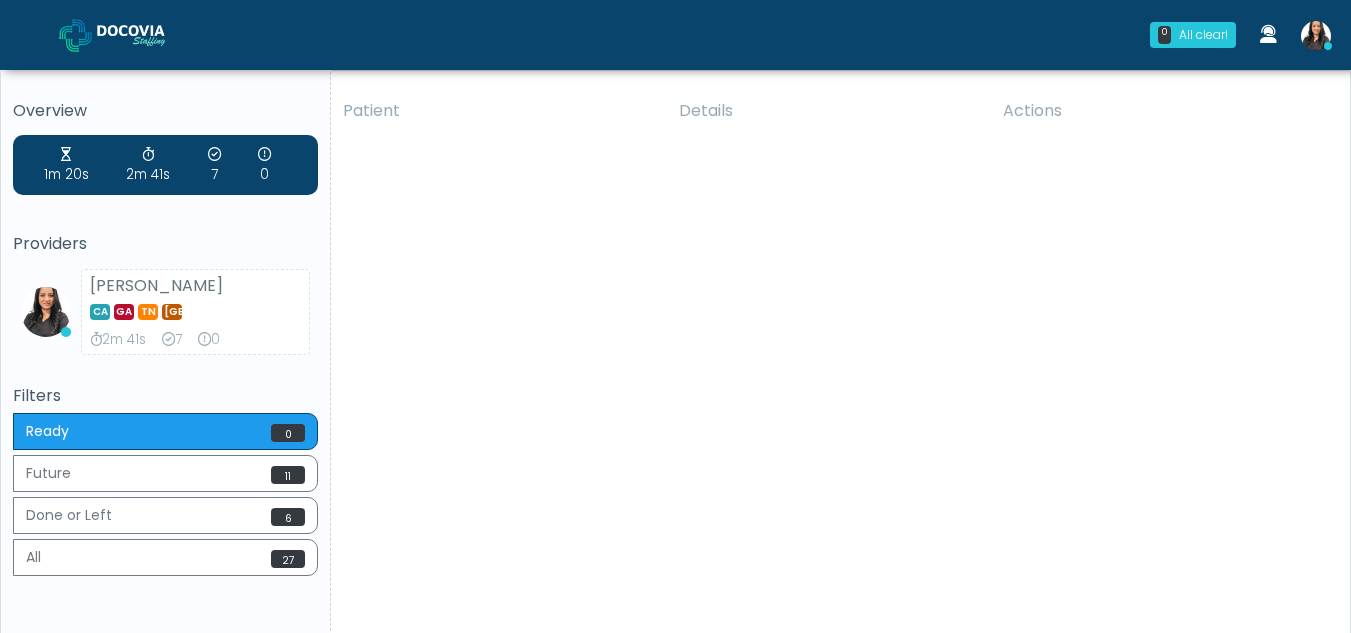 scroll, scrollTop: 0, scrollLeft: 0, axis: both 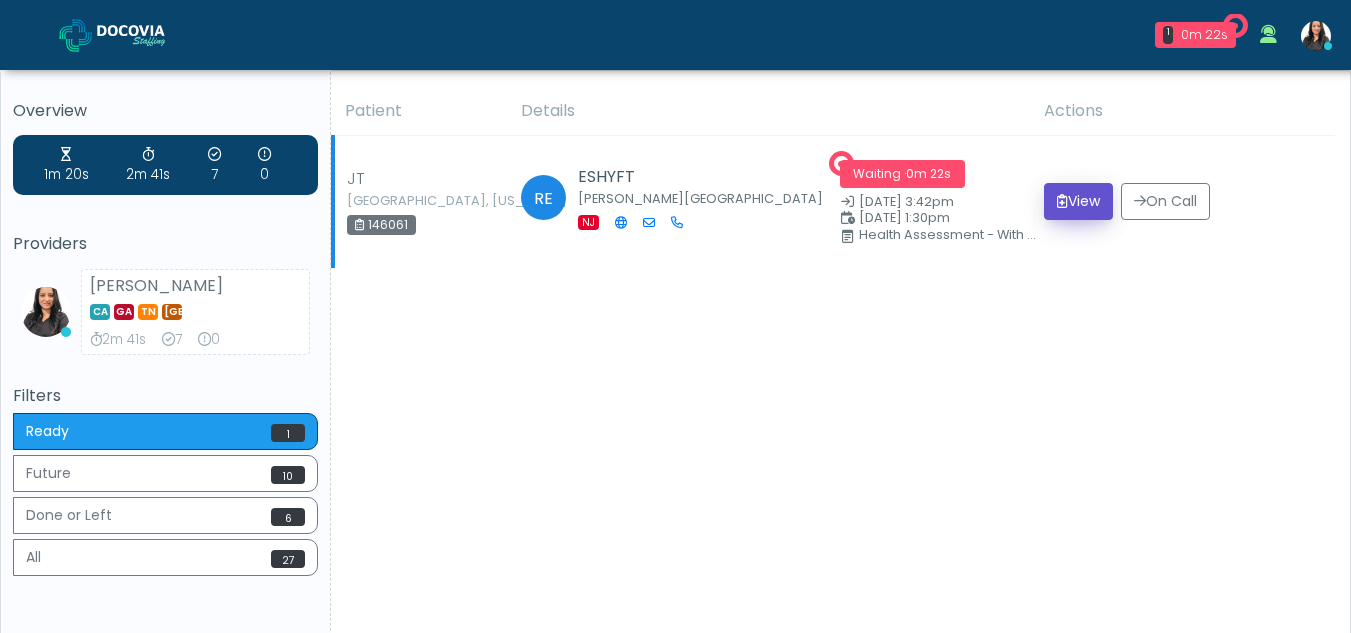 click on "View" at bounding box center [1078, 201] 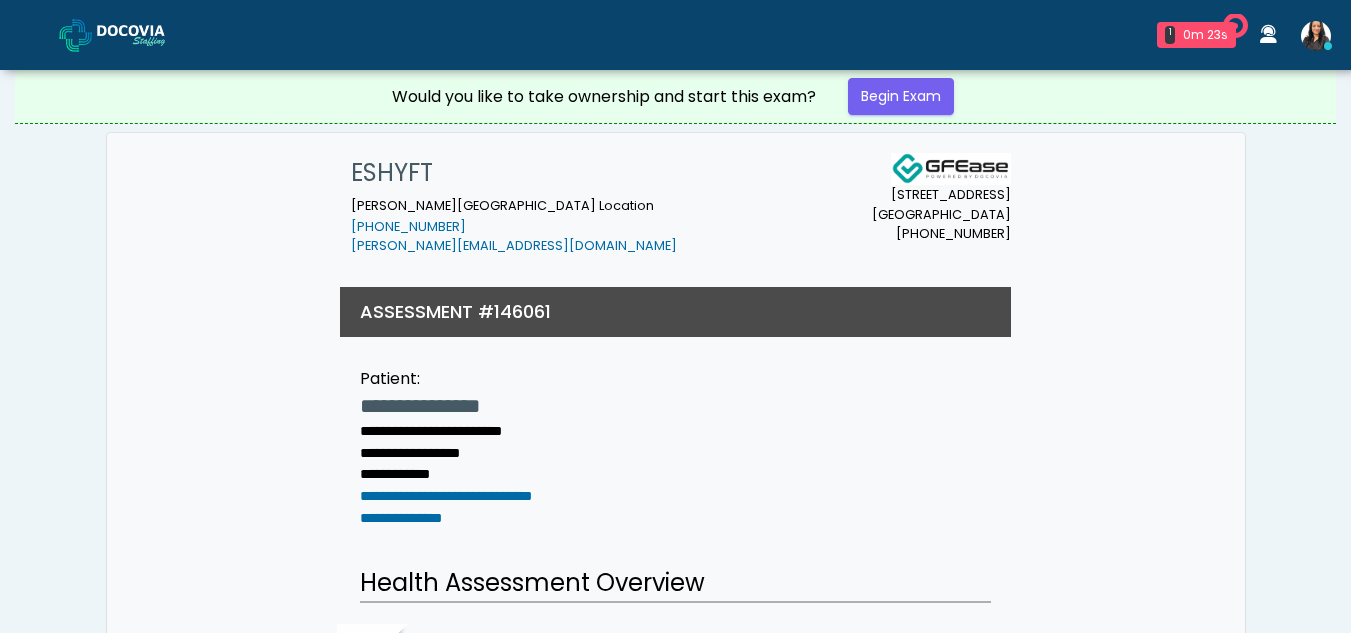 scroll, scrollTop: 0, scrollLeft: 0, axis: both 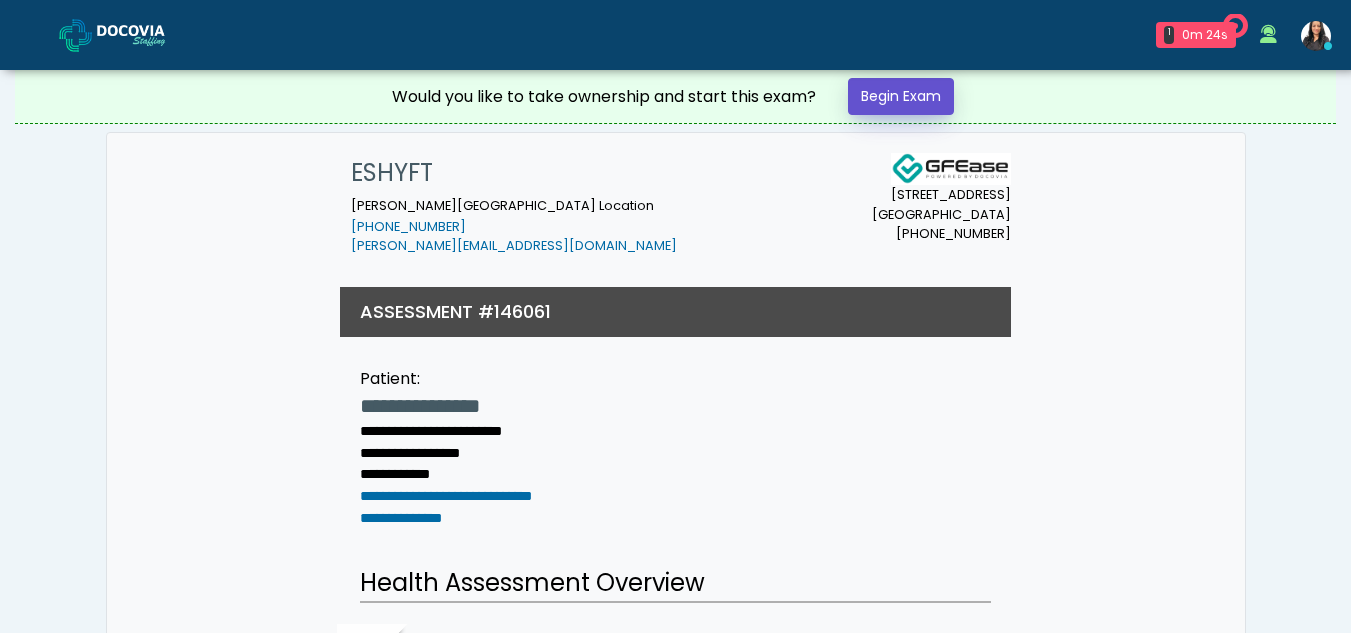 click on "Begin Exam" at bounding box center (901, 96) 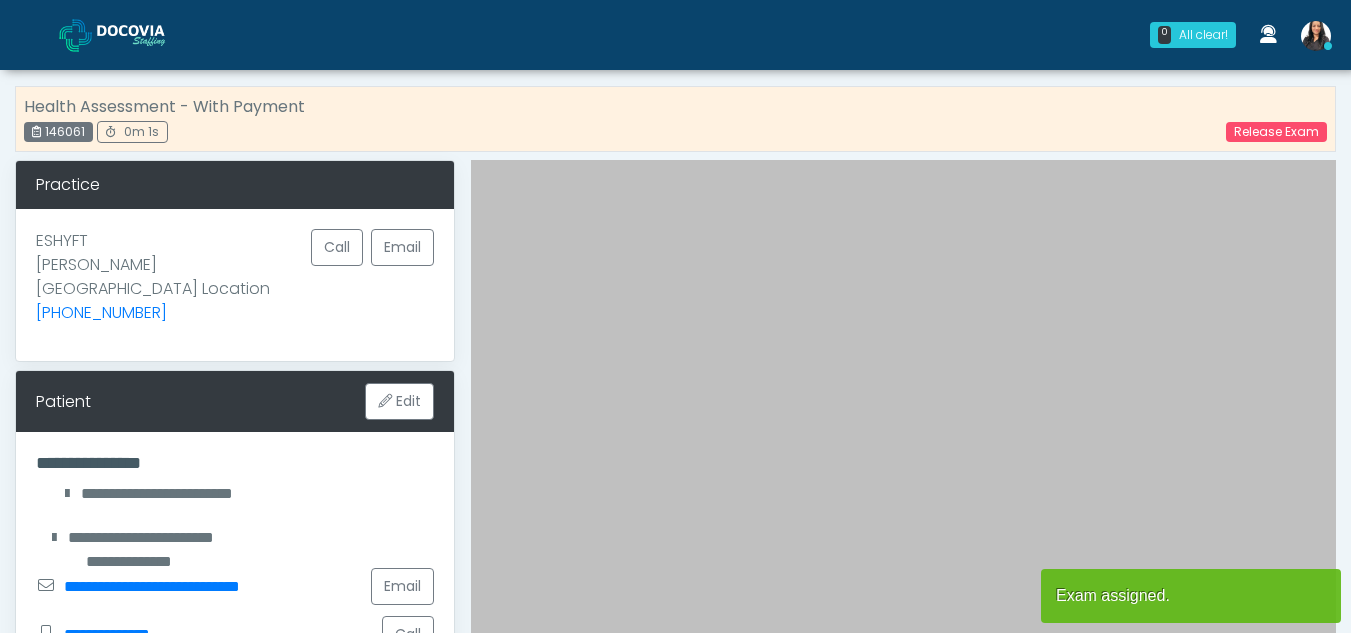 scroll, scrollTop: 0, scrollLeft: 0, axis: both 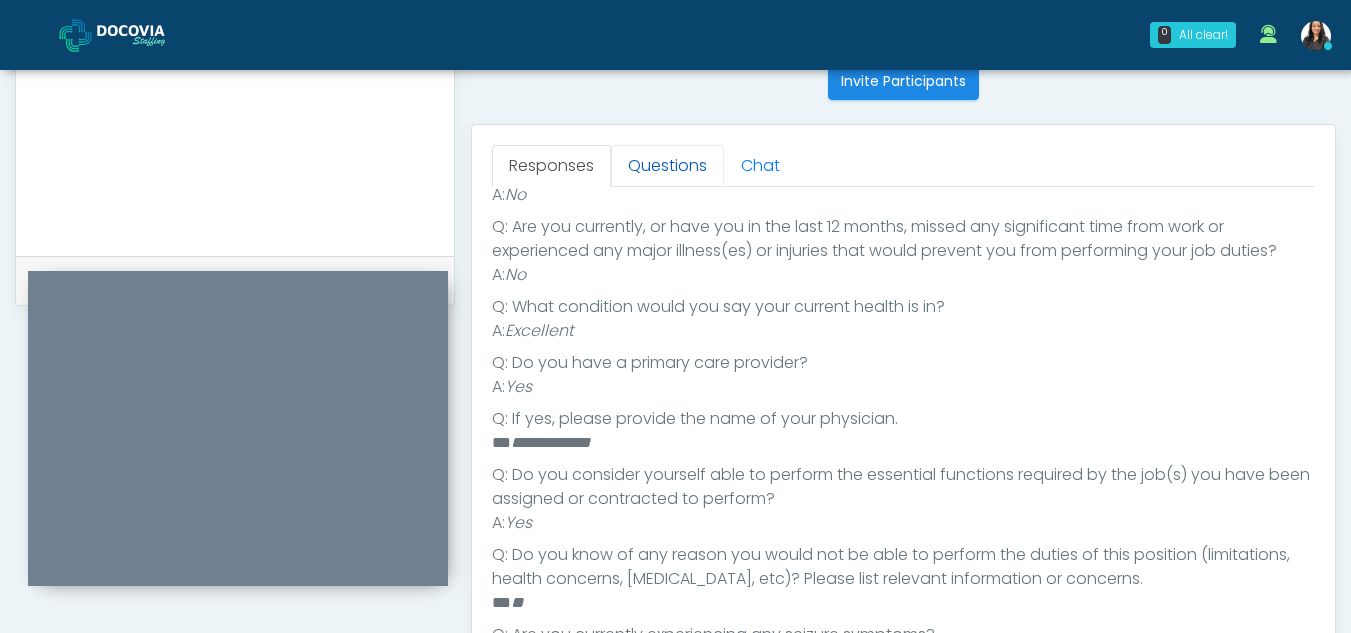 click on "Questions" at bounding box center (667, 166) 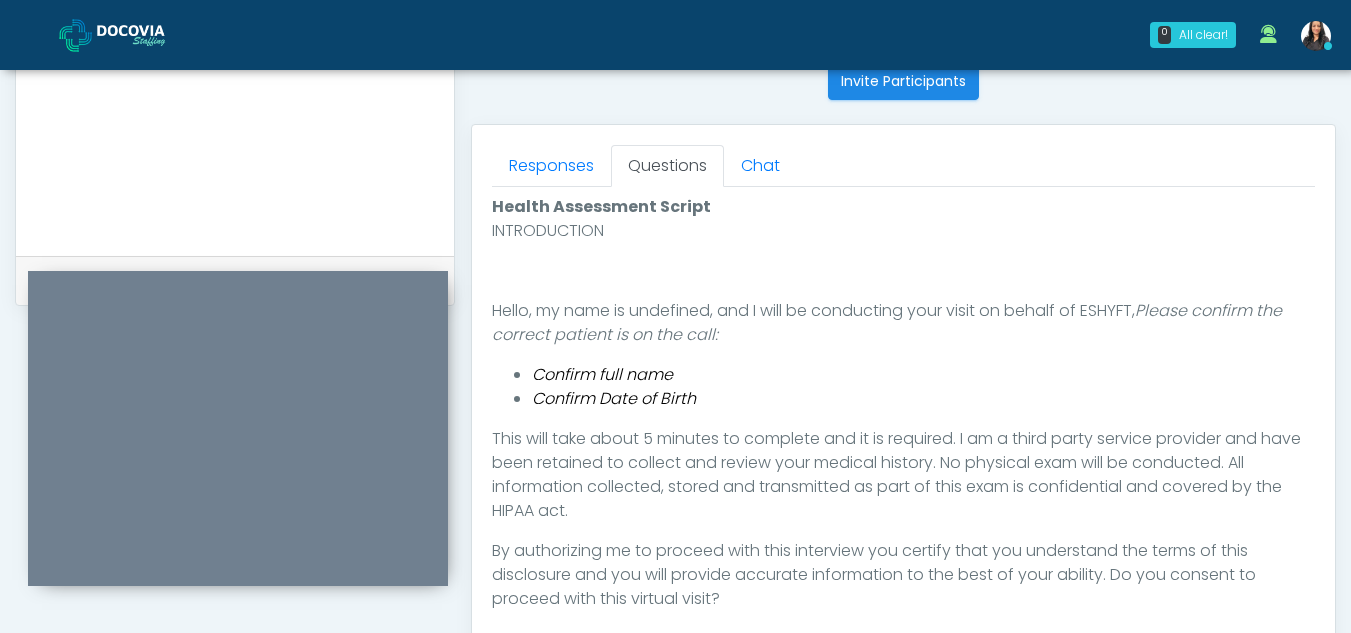 scroll, scrollTop: 0, scrollLeft: 0, axis: both 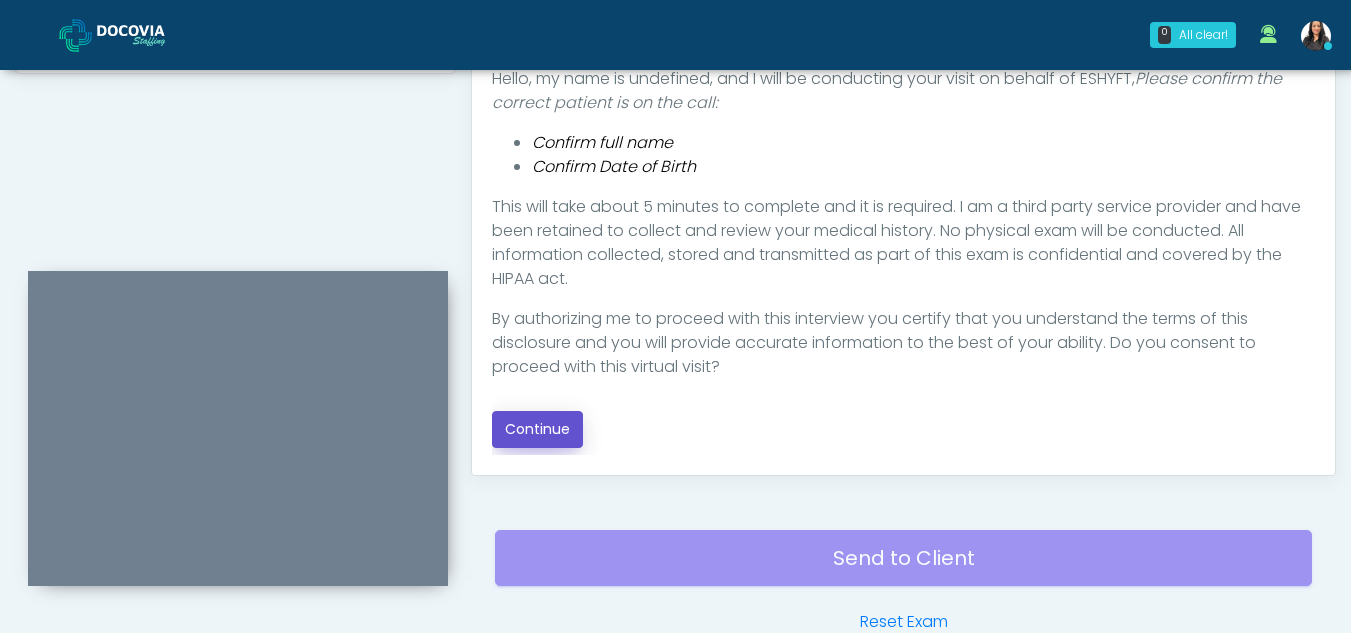 click on "Continue" at bounding box center (537, 429) 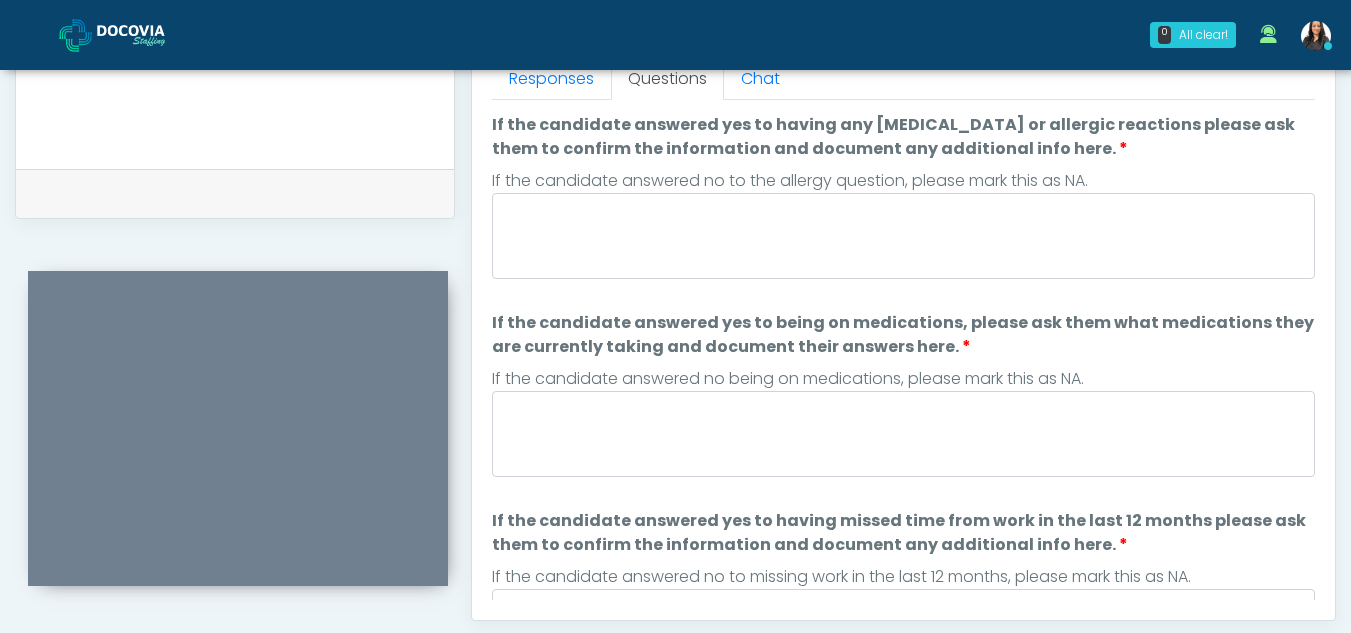 scroll, scrollTop: 828, scrollLeft: 0, axis: vertical 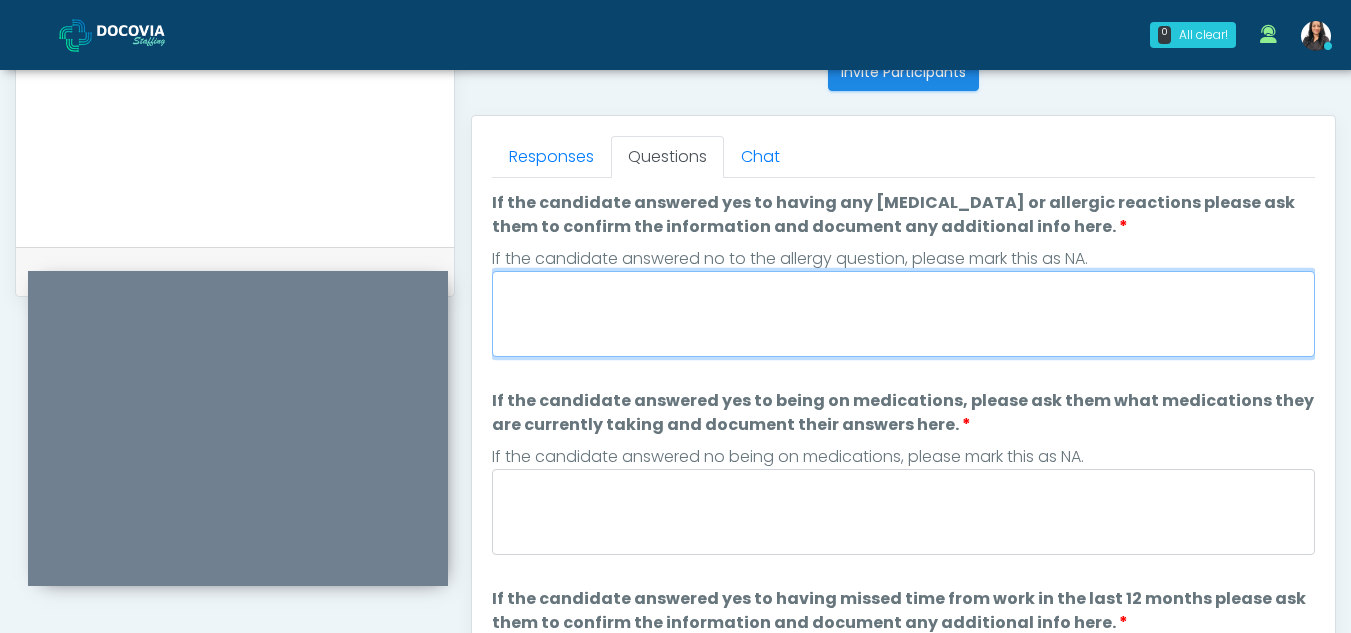 click on "If the candidate answered yes to having any [MEDICAL_DATA] or allergic reactions please ask them to confirm the information and document any additional info here." at bounding box center (903, 314) 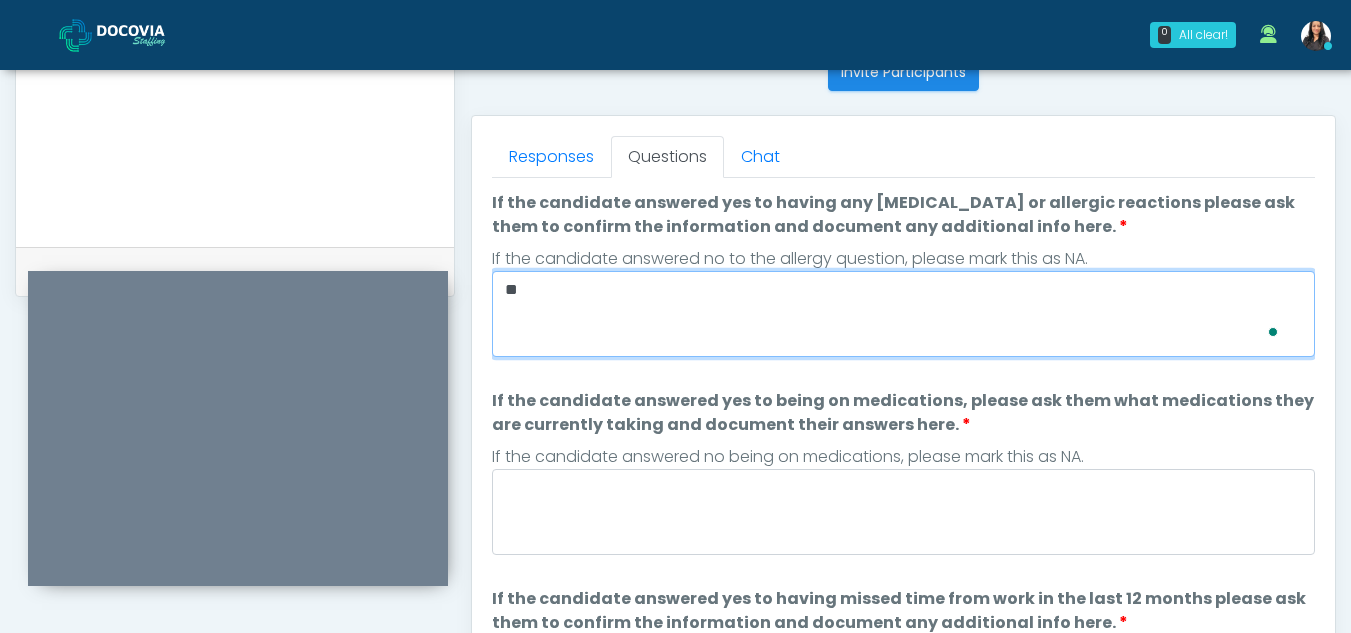 type on "**" 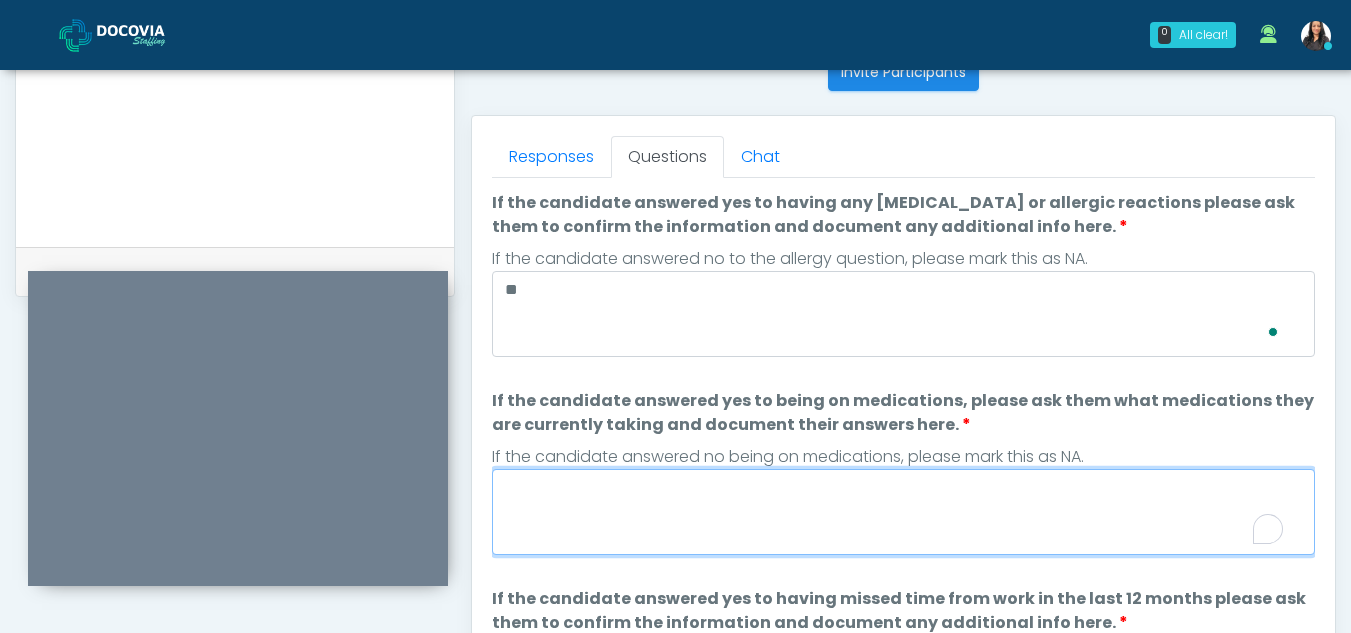 click on "If the candidate answered yes to being on medications, please ask them what medications they are currently taking and document their answers here." at bounding box center [903, 512] 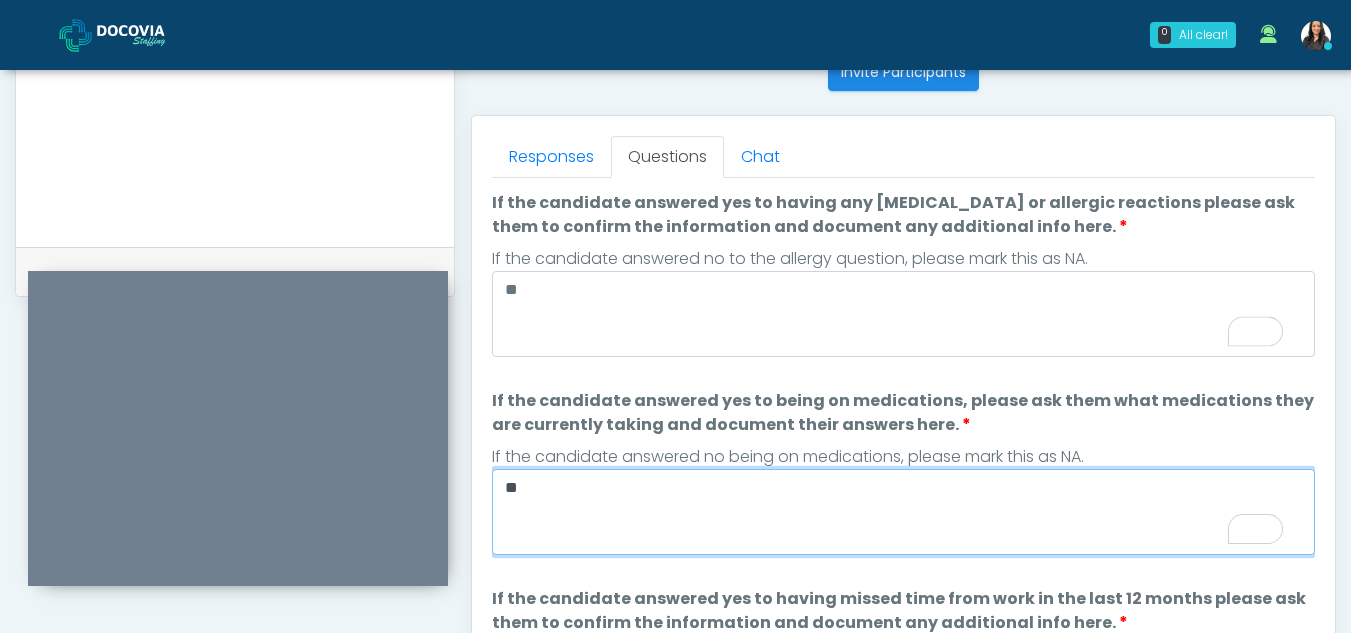 type on "**" 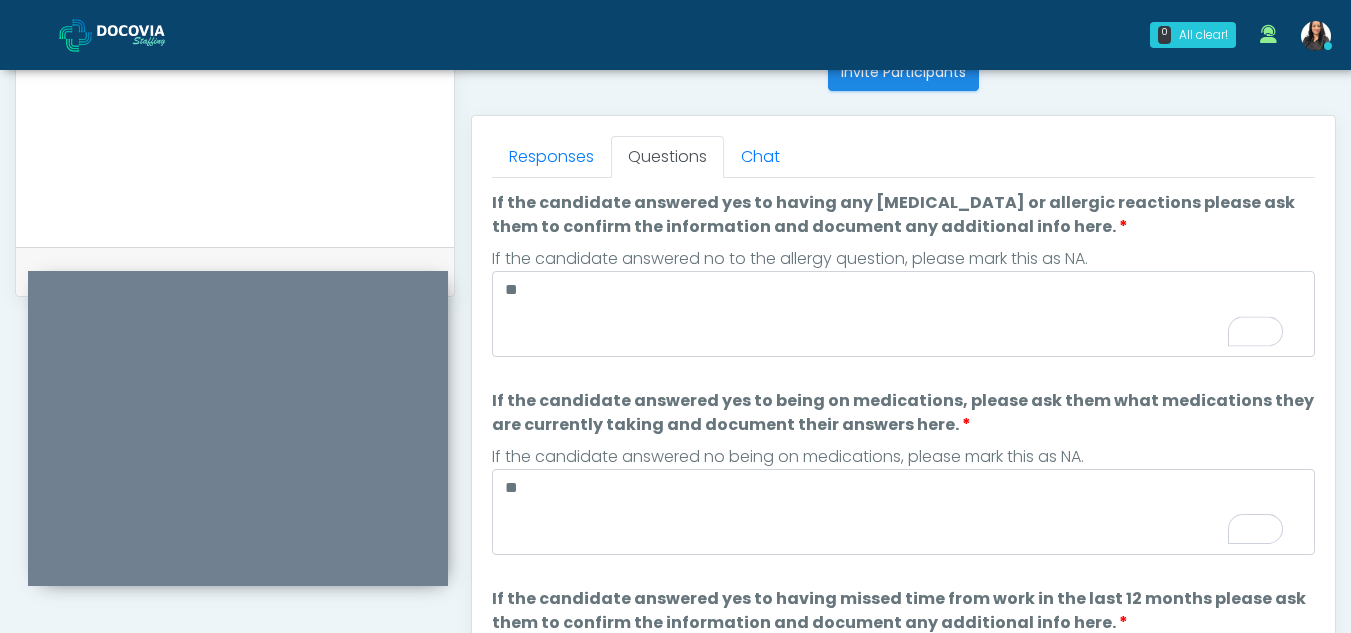 scroll, scrollTop: 91, scrollLeft: 0, axis: vertical 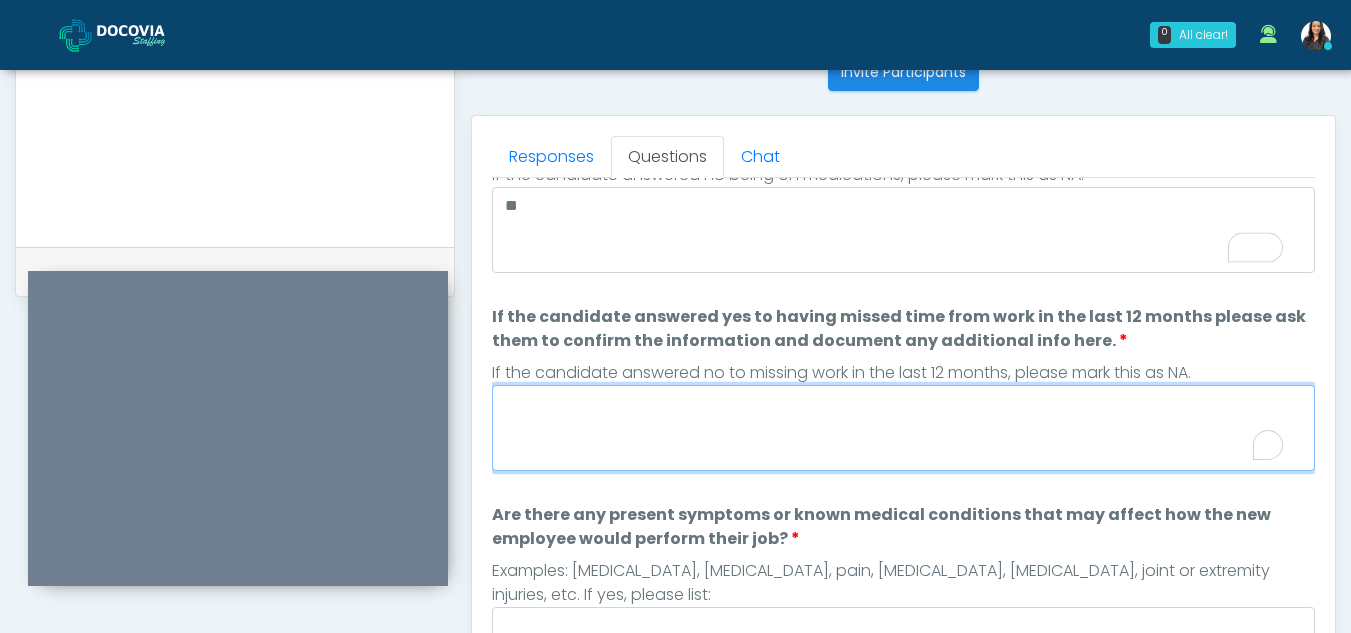 click on "If the candidate answered yes to having missed time from work in the last 12 months please ask them to confirm the information and document any additional info here." at bounding box center (903, 428) 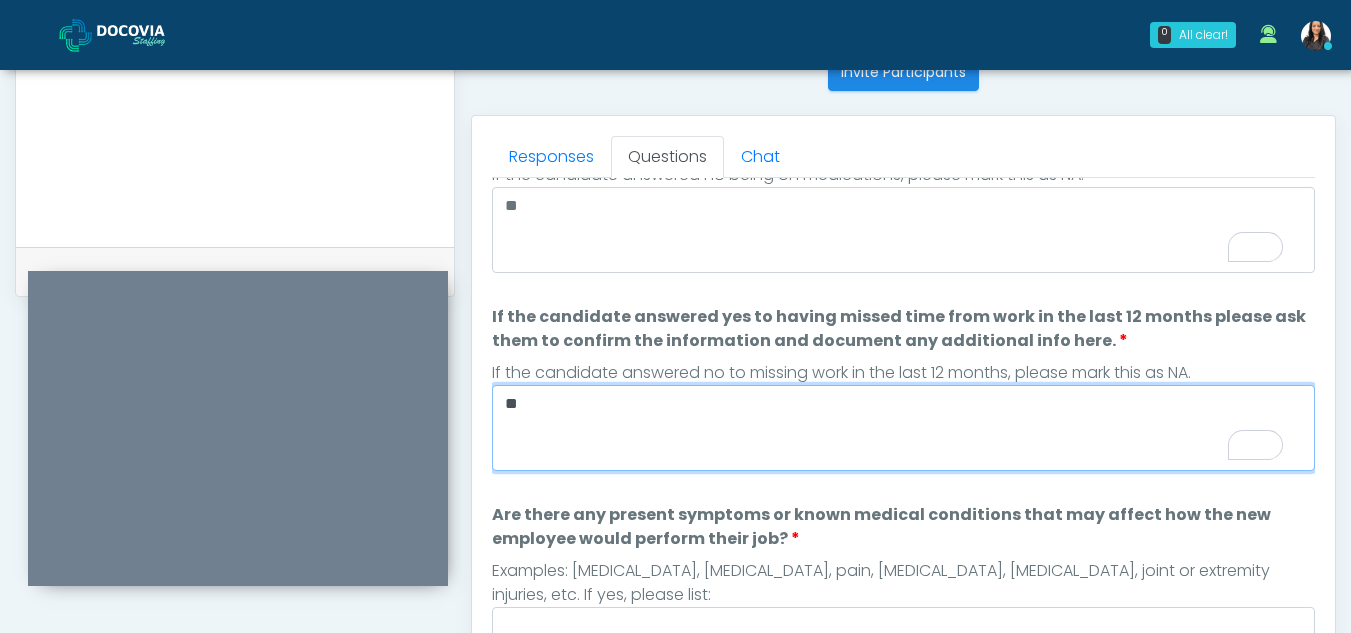 type on "**" 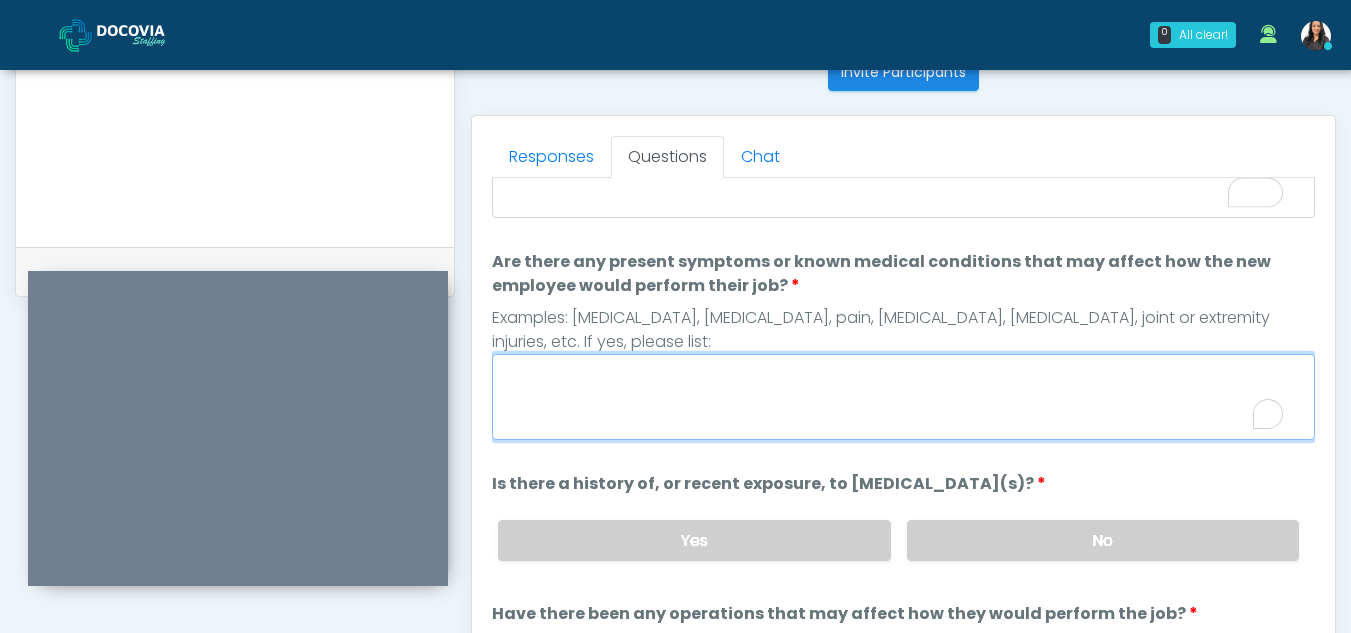 click on "Are there any present symptoms or known medical conditions that may affect how the new employee would perform their job?" at bounding box center [903, 397] 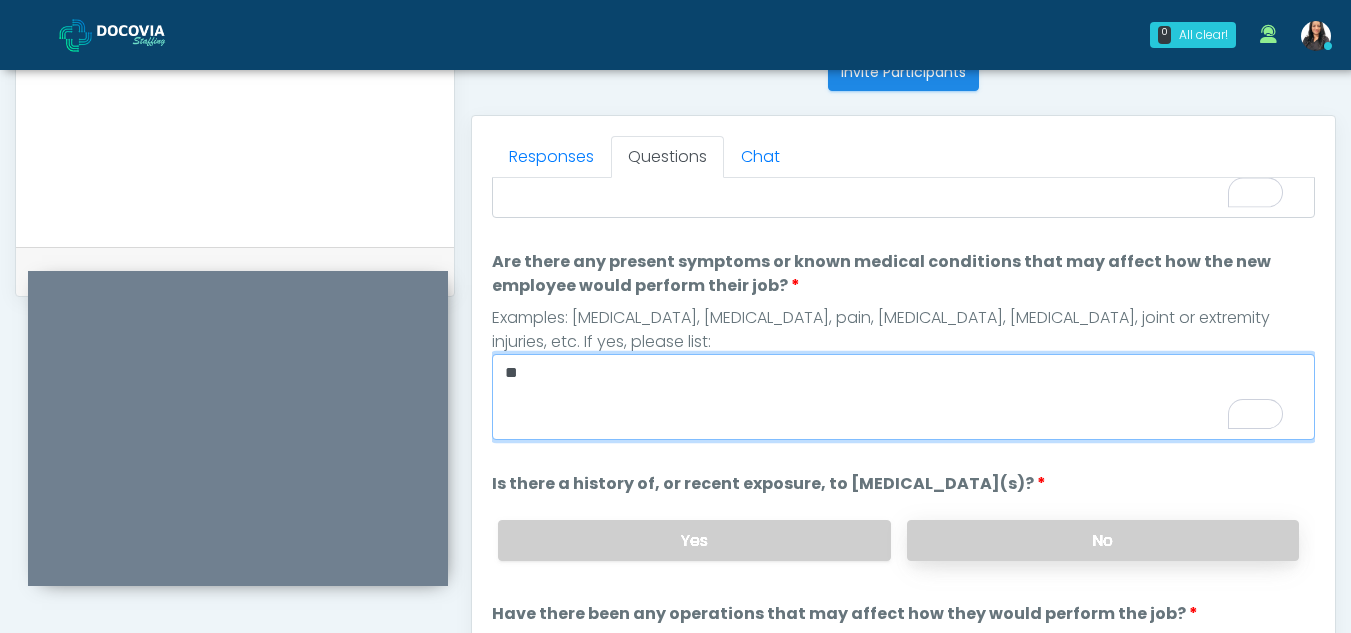 type on "**" 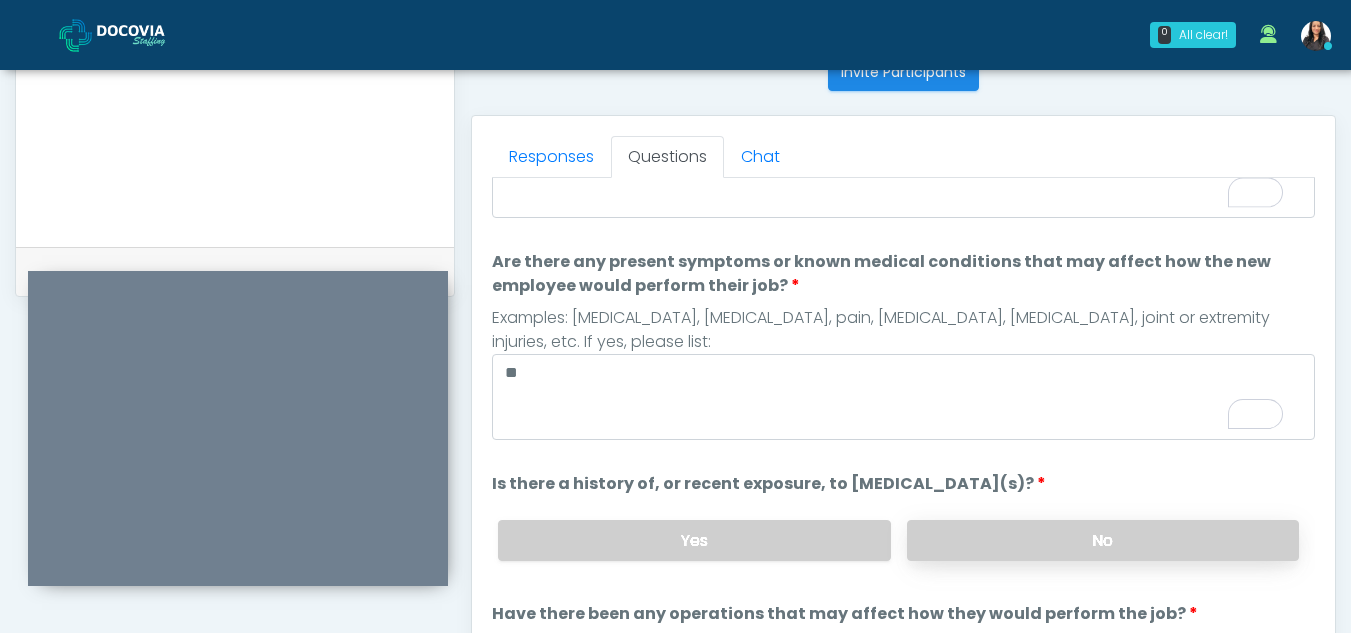click on "No" at bounding box center (1103, 540) 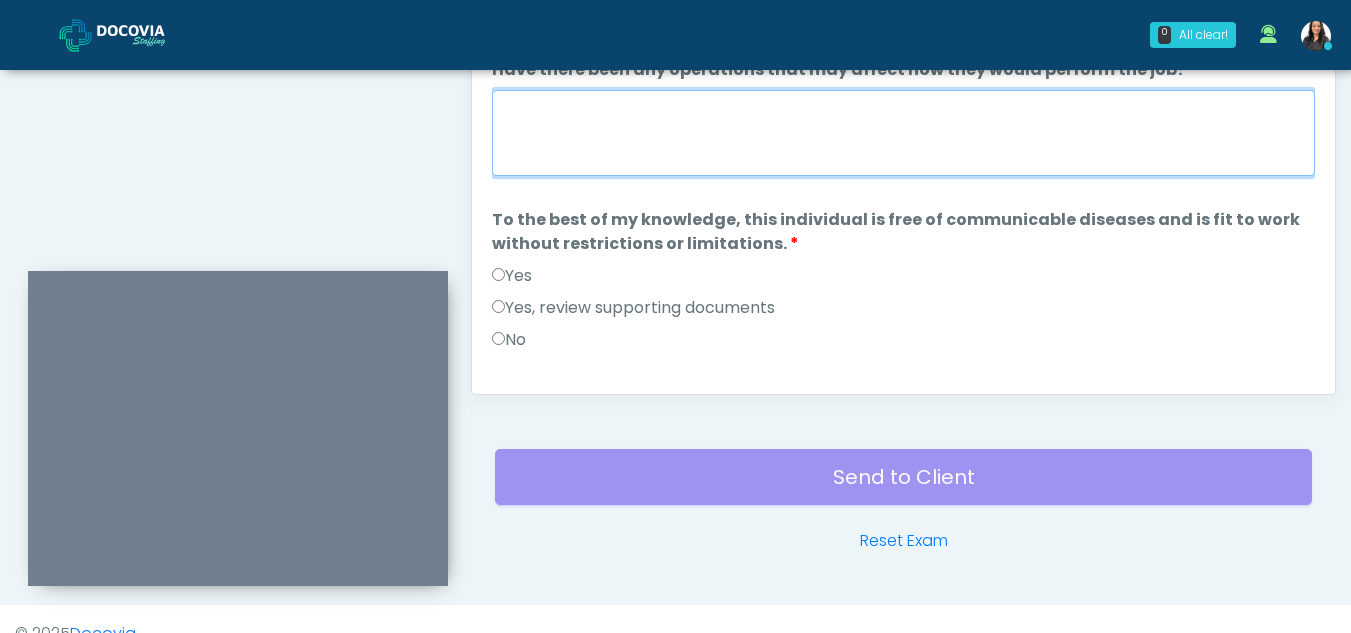 click on "Have there been any operations that may affect how they would perform the job?" at bounding box center [903, 133] 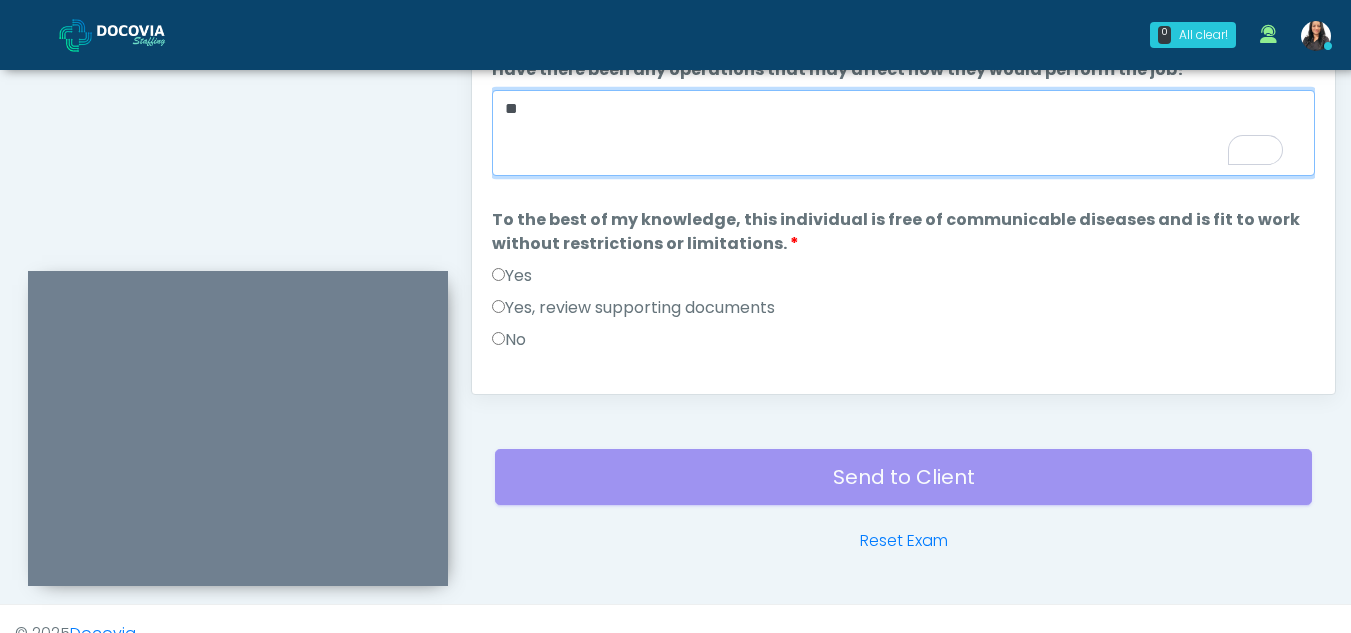 type on "**" 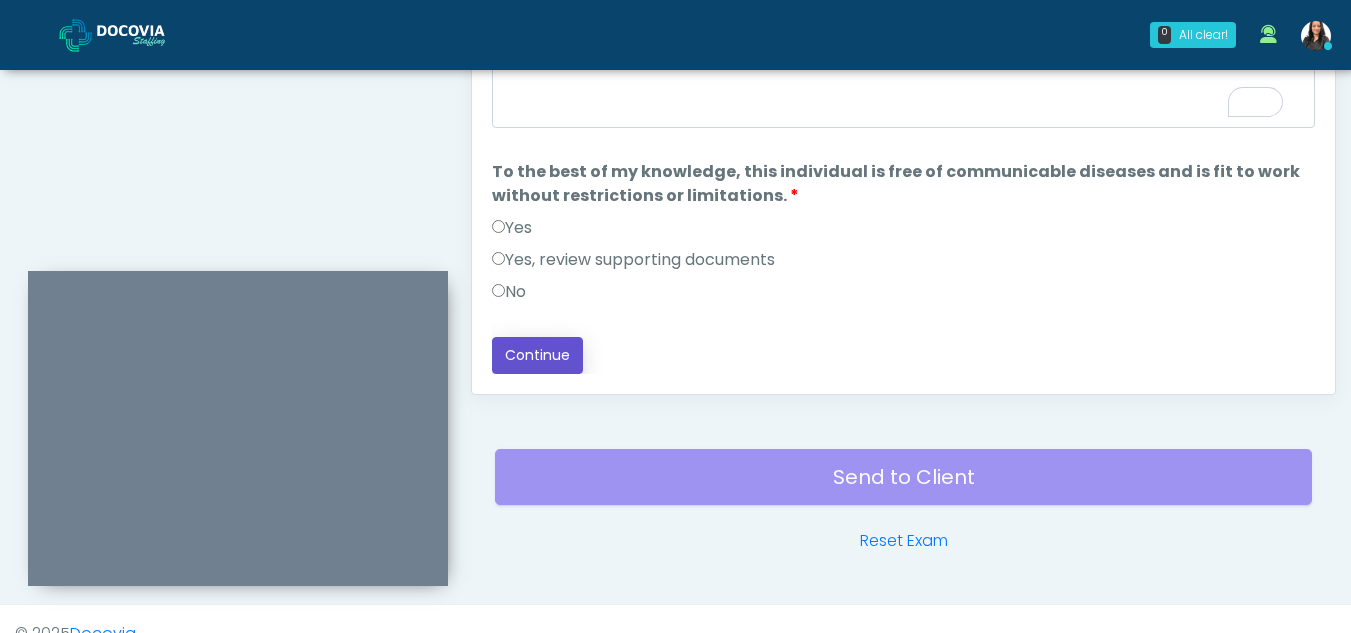 click on "Continue" at bounding box center (537, 355) 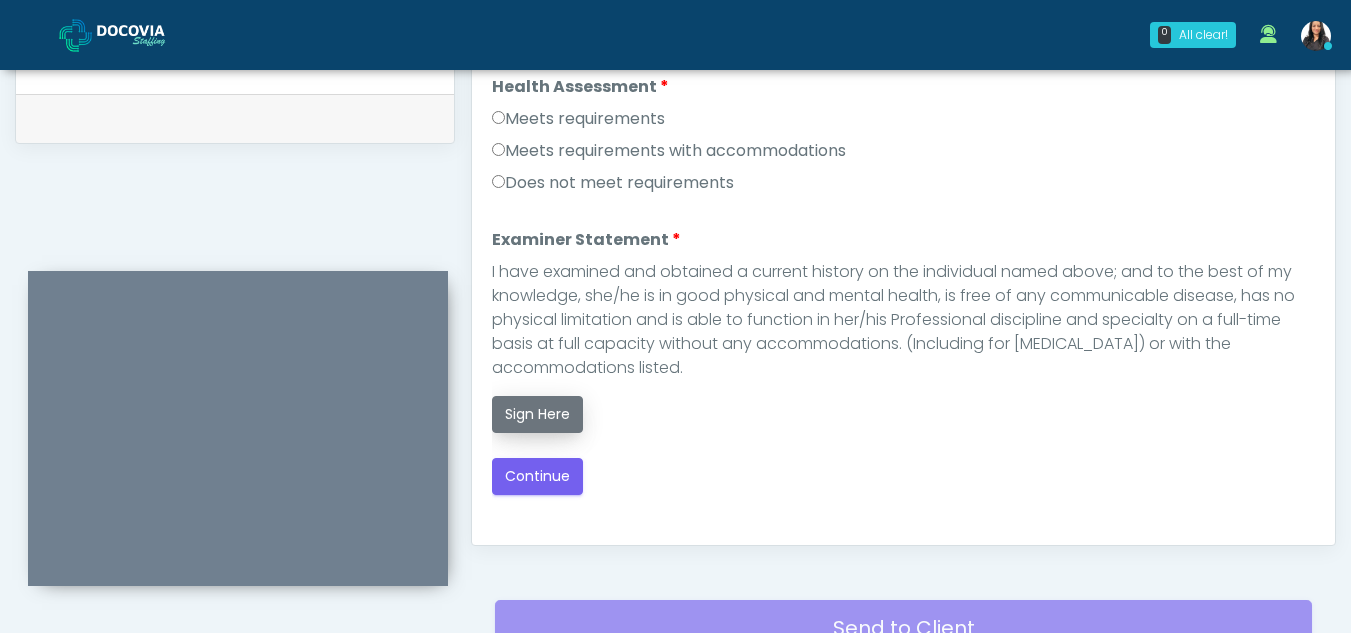 click on "Sign Here" at bounding box center [537, 414] 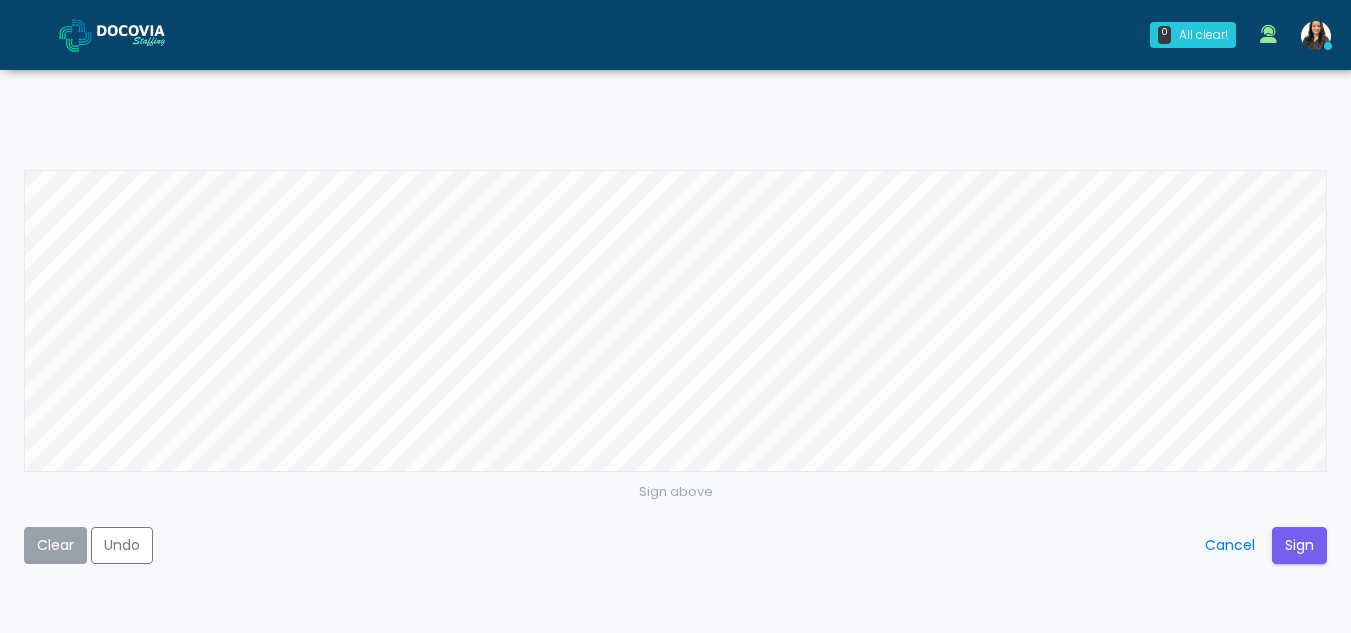 click on "Clear" at bounding box center [55, 545] 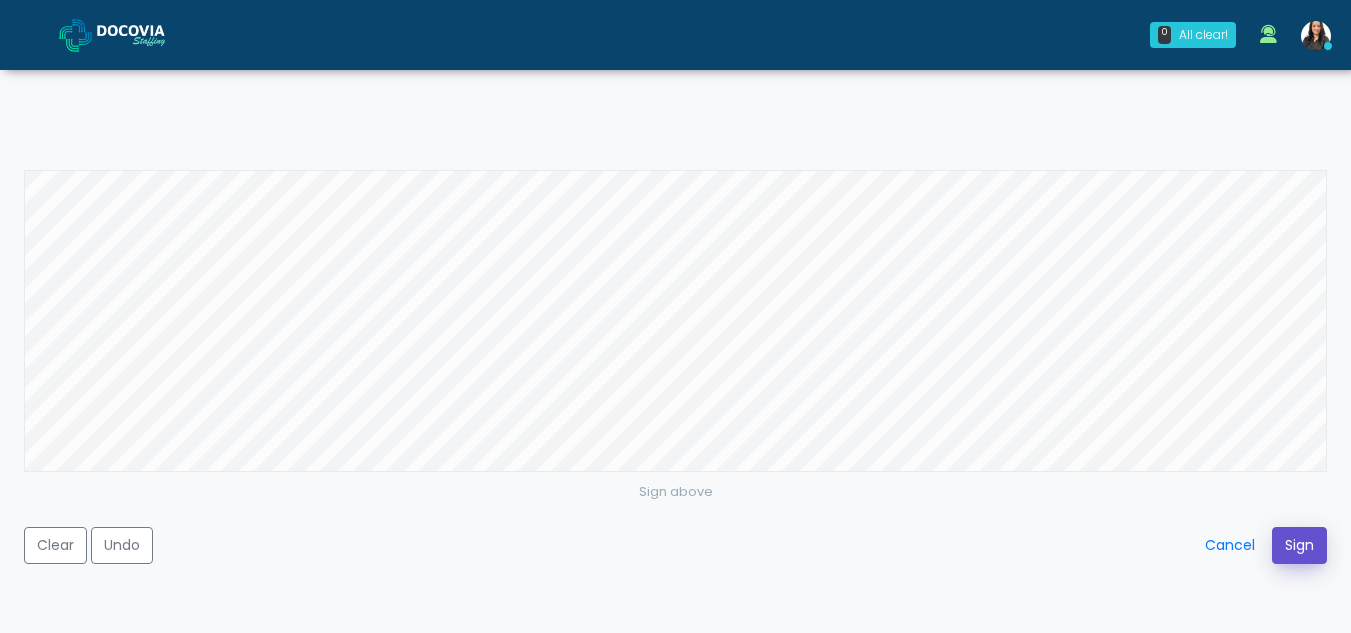 click on "Sign" at bounding box center (1299, 545) 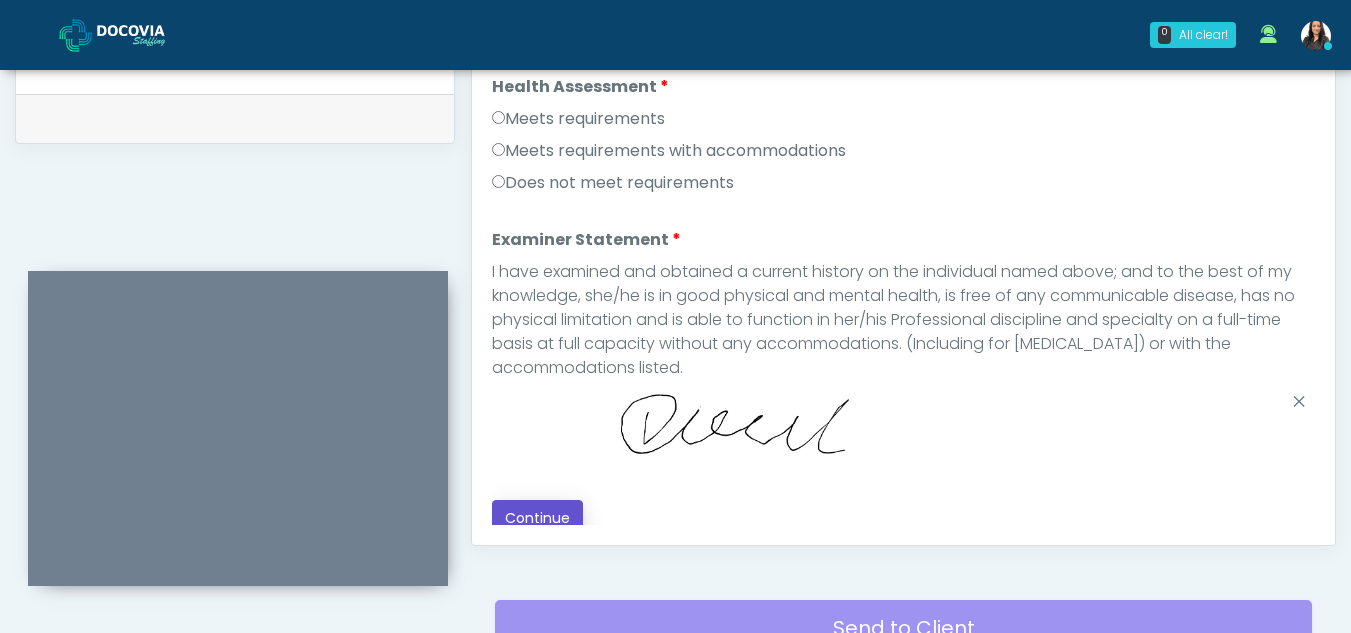 click on "Continue" at bounding box center (537, 518) 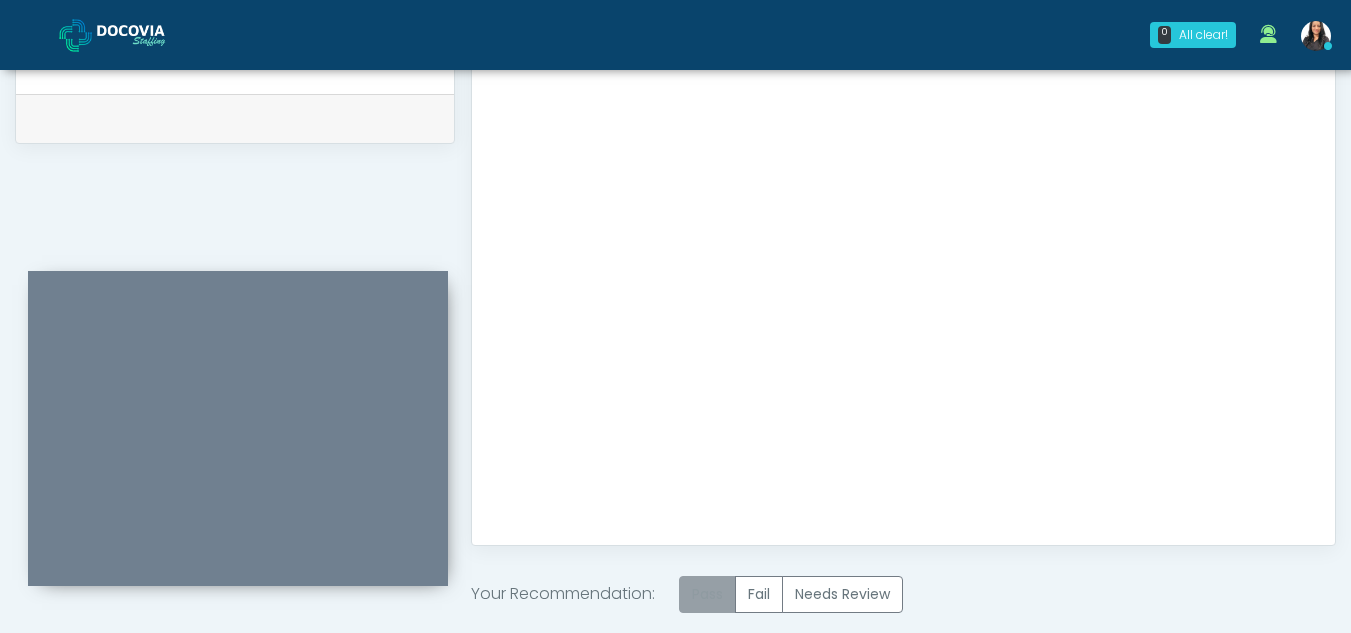 click on "Pass" at bounding box center [707, 594] 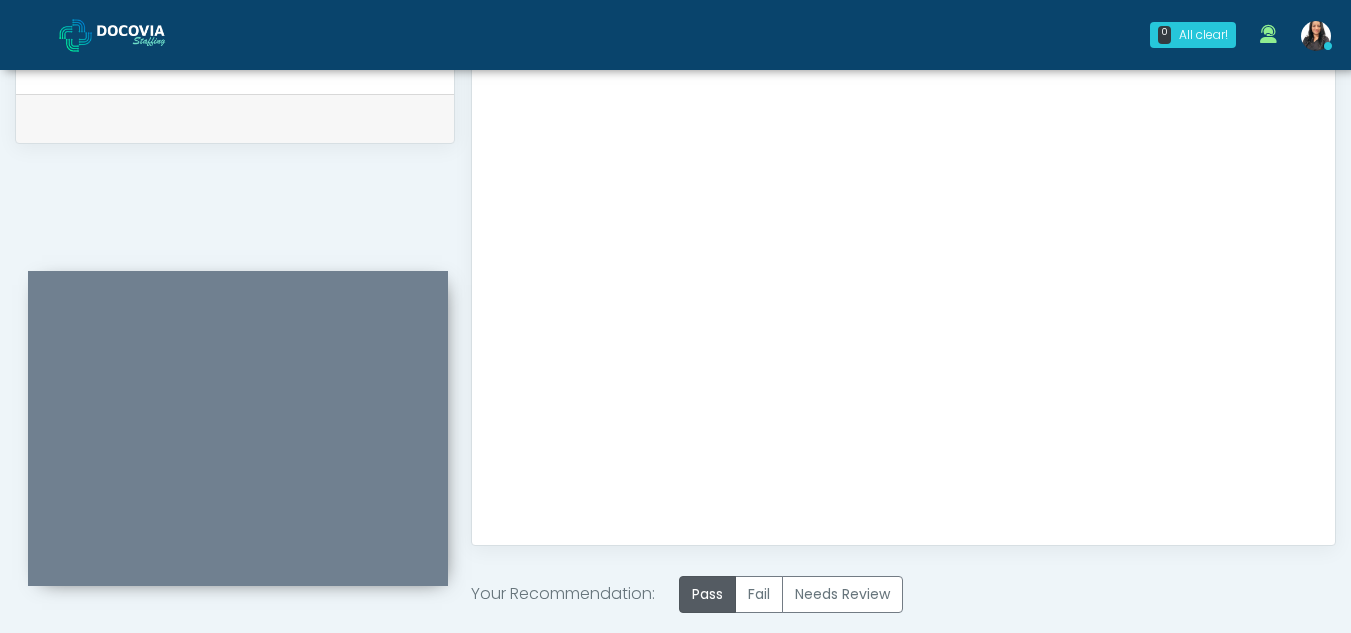 scroll, scrollTop: 1199, scrollLeft: 0, axis: vertical 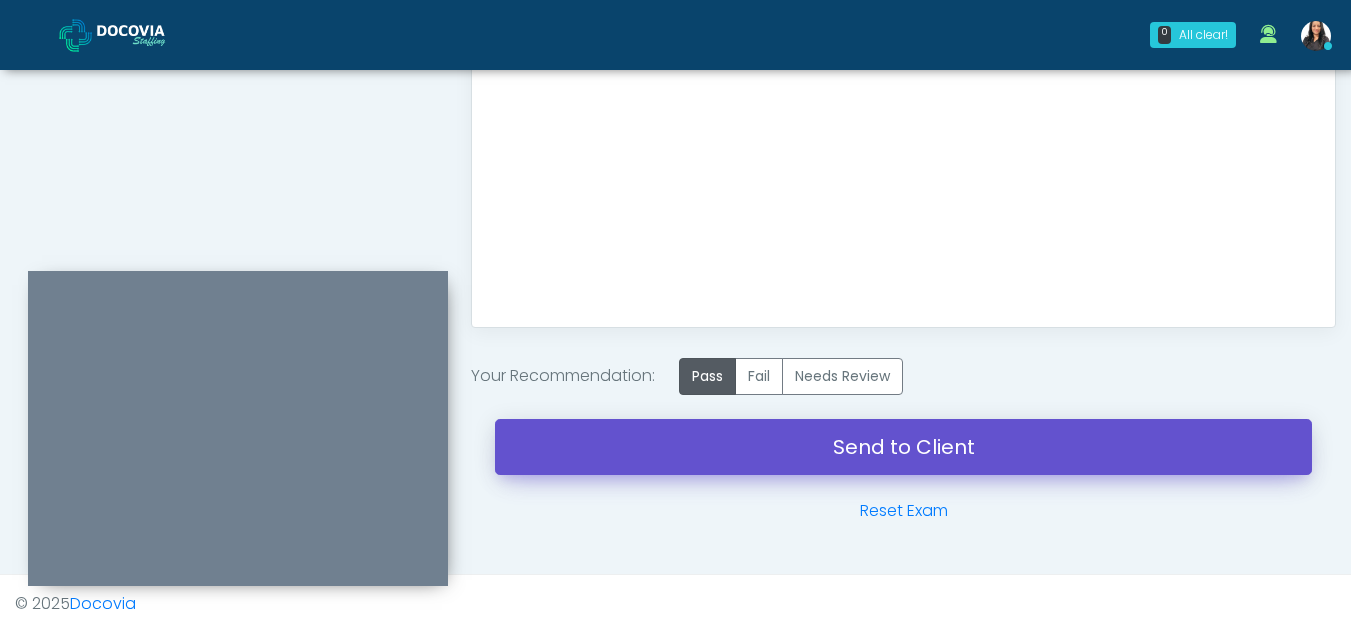click on "Send to Client" at bounding box center (903, 447) 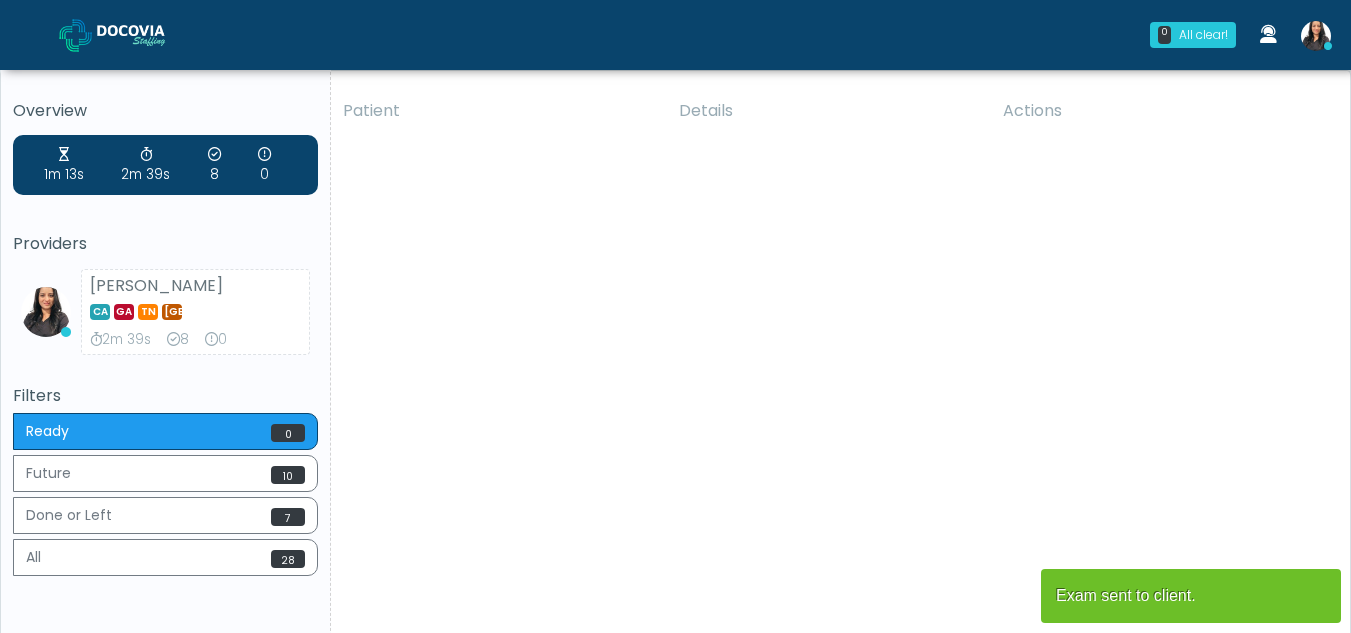 scroll, scrollTop: 0, scrollLeft: 0, axis: both 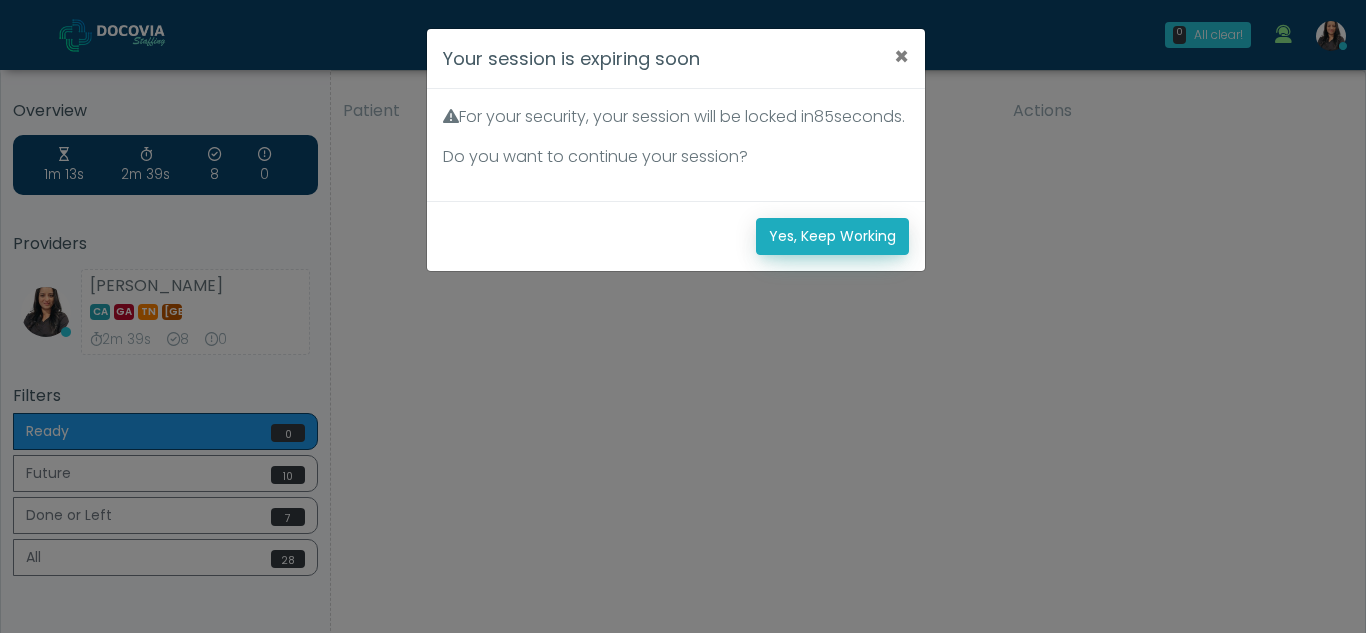 click on "Yes, Keep Working" at bounding box center [832, 236] 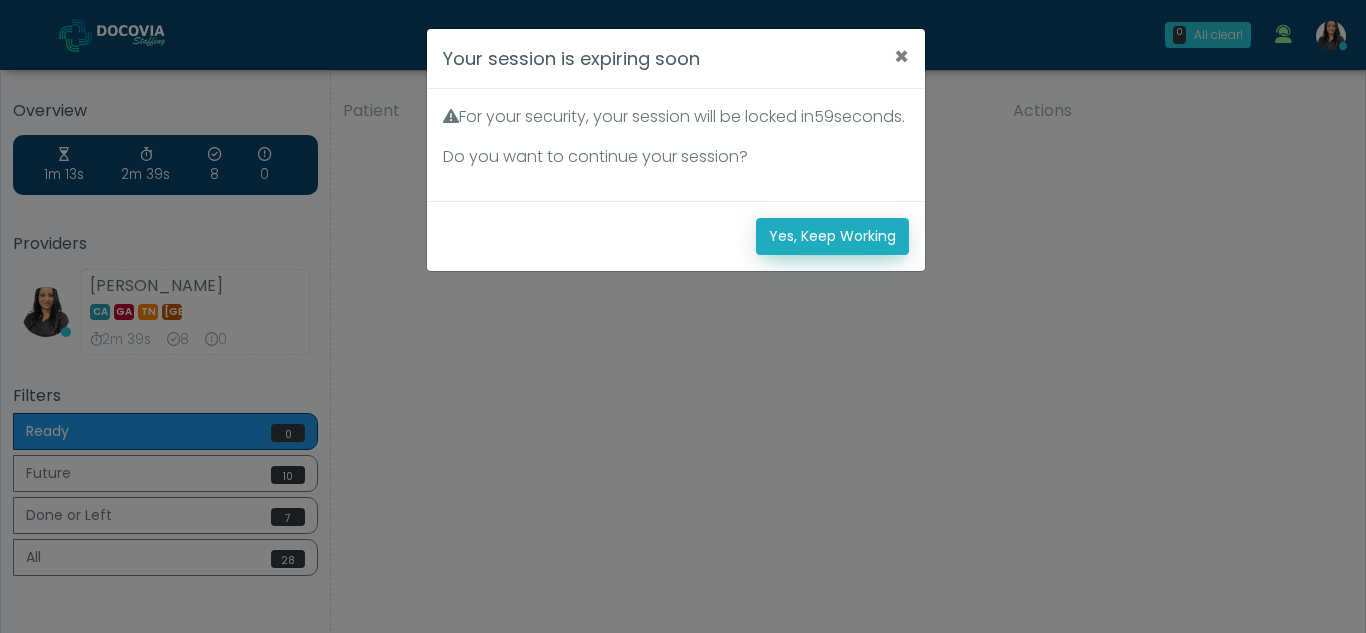 click on "Yes, Keep Working" at bounding box center [832, 236] 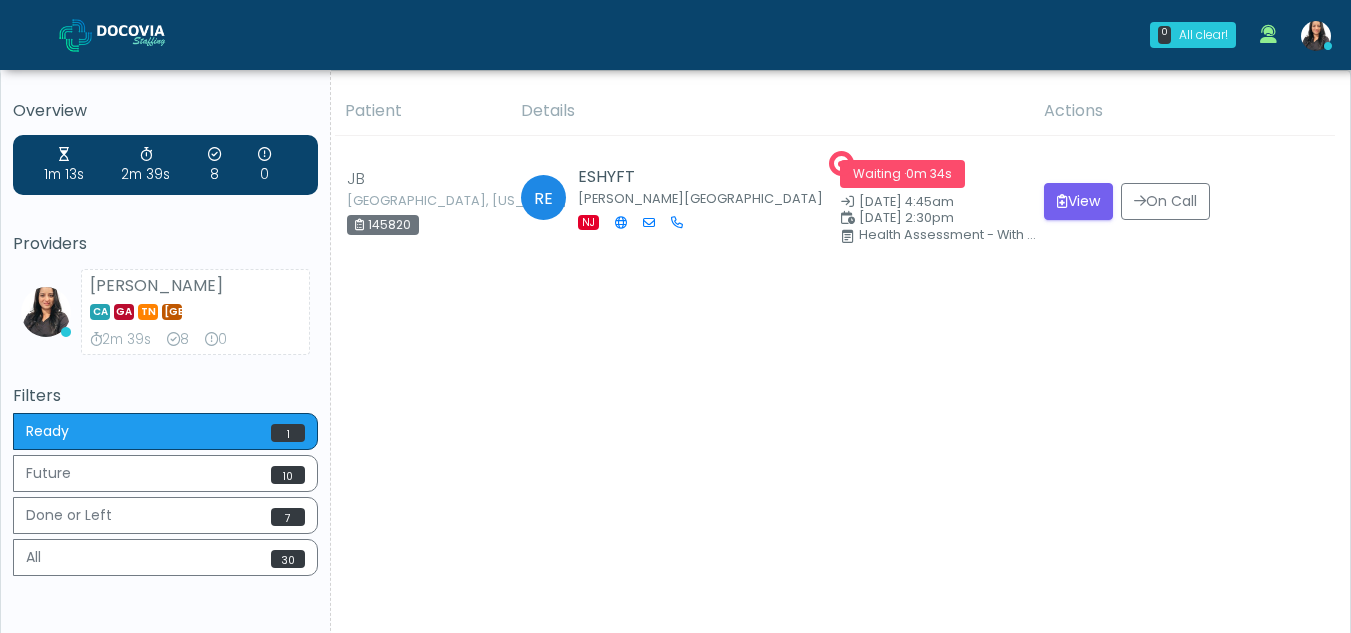 click on "8" at bounding box center (214, 165) 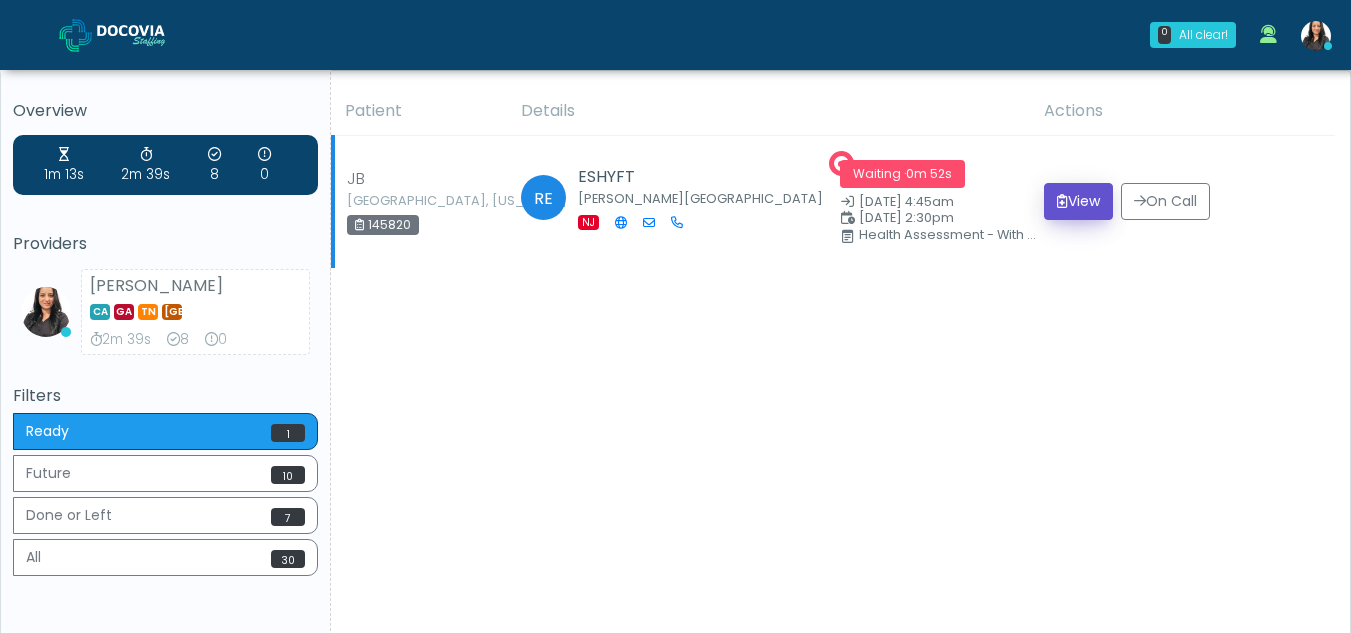 click on "View" at bounding box center [1078, 201] 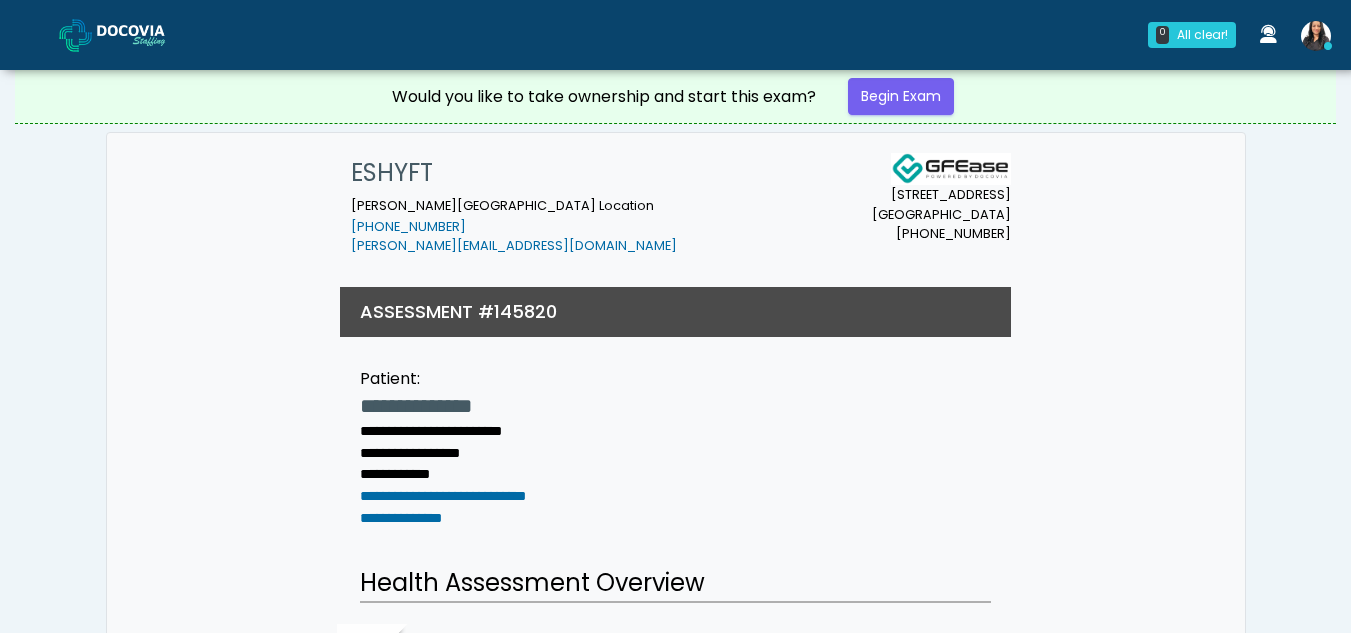 scroll, scrollTop: 0, scrollLeft: 0, axis: both 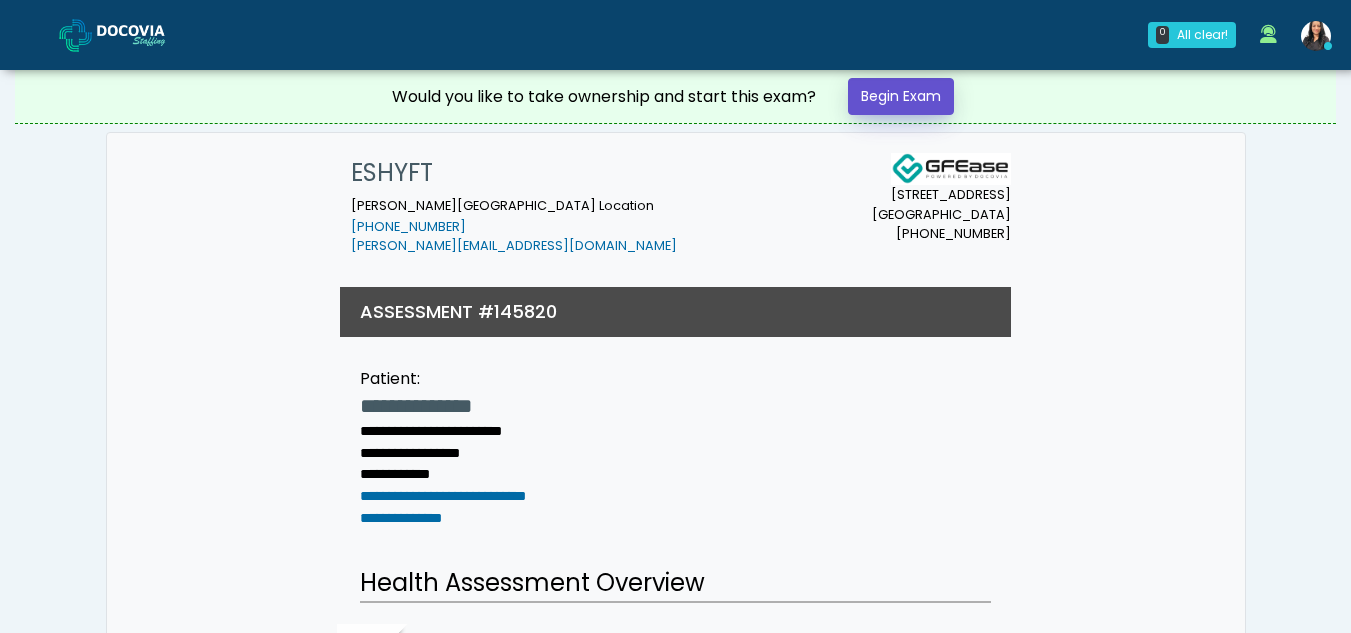 click on "Begin Exam" at bounding box center [901, 96] 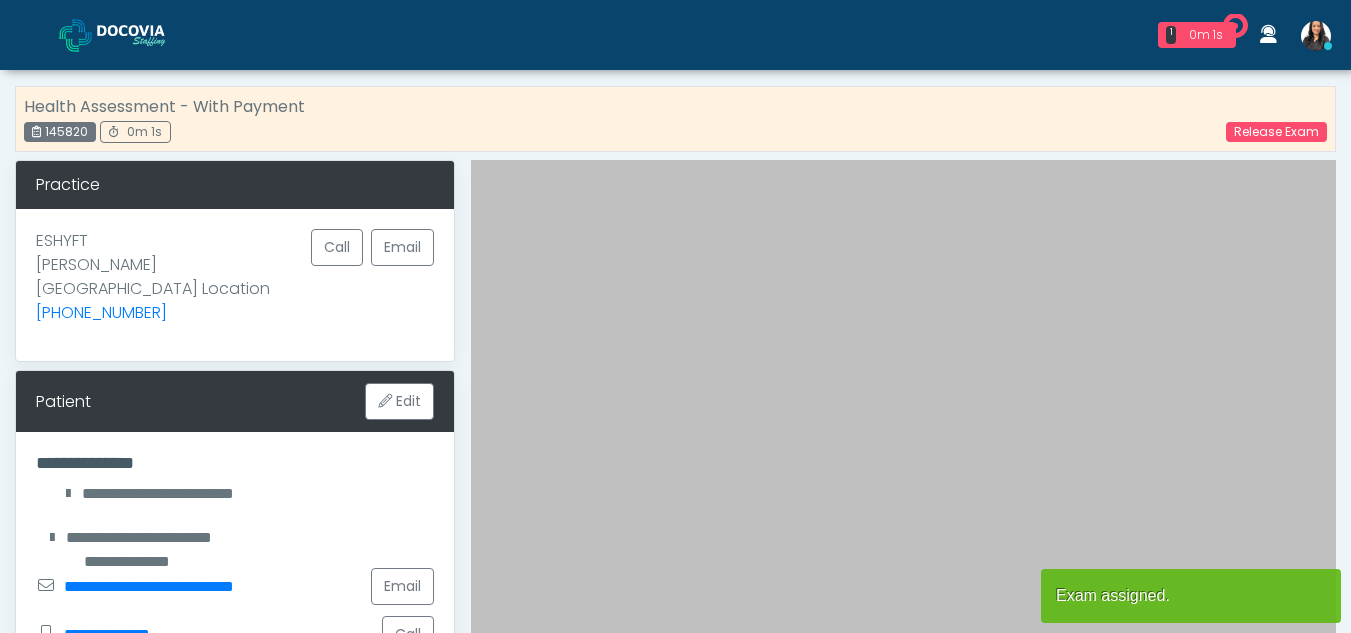 scroll, scrollTop: 0, scrollLeft: 0, axis: both 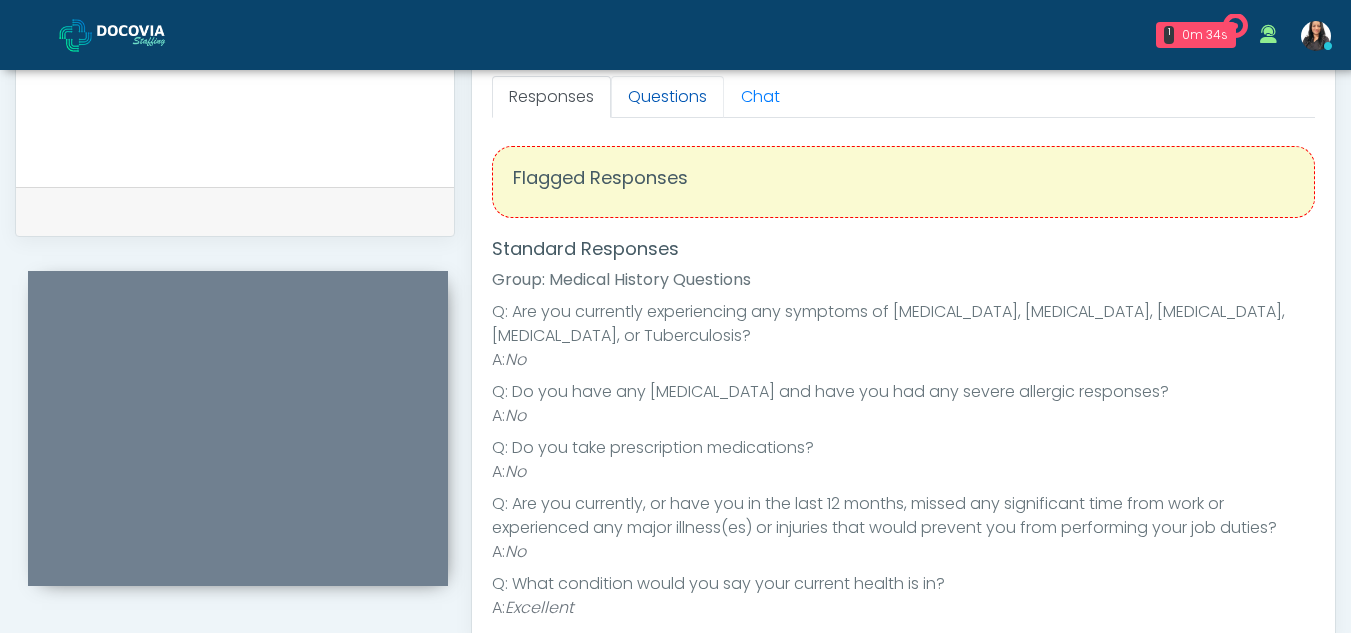 click on "Questions" at bounding box center [667, 97] 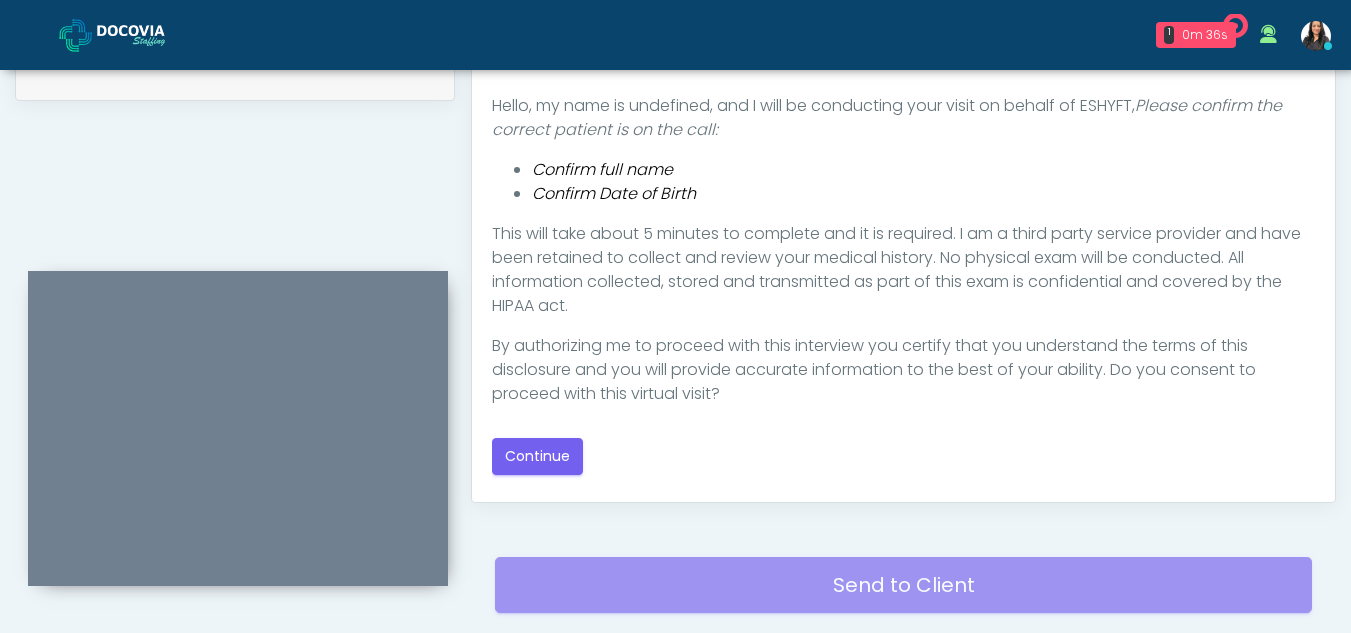 scroll, scrollTop: 1039, scrollLeft: 0, axis: vertical 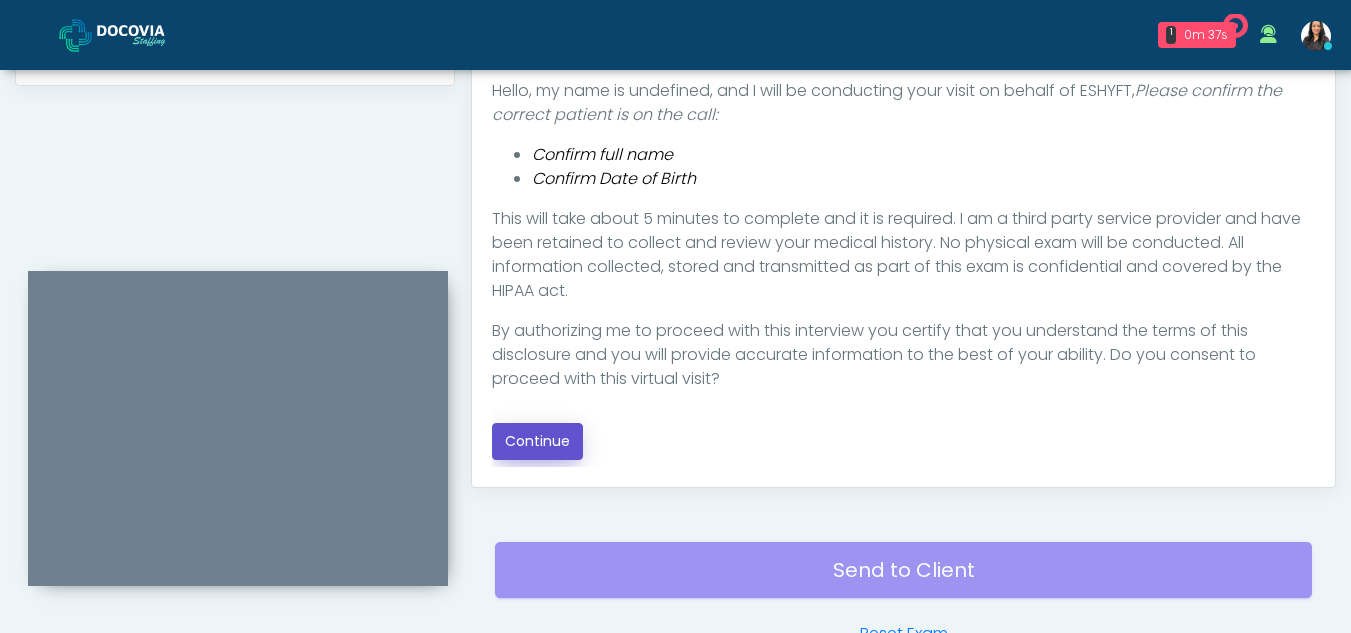 click on "Continue" at bounding box center [537, 441] 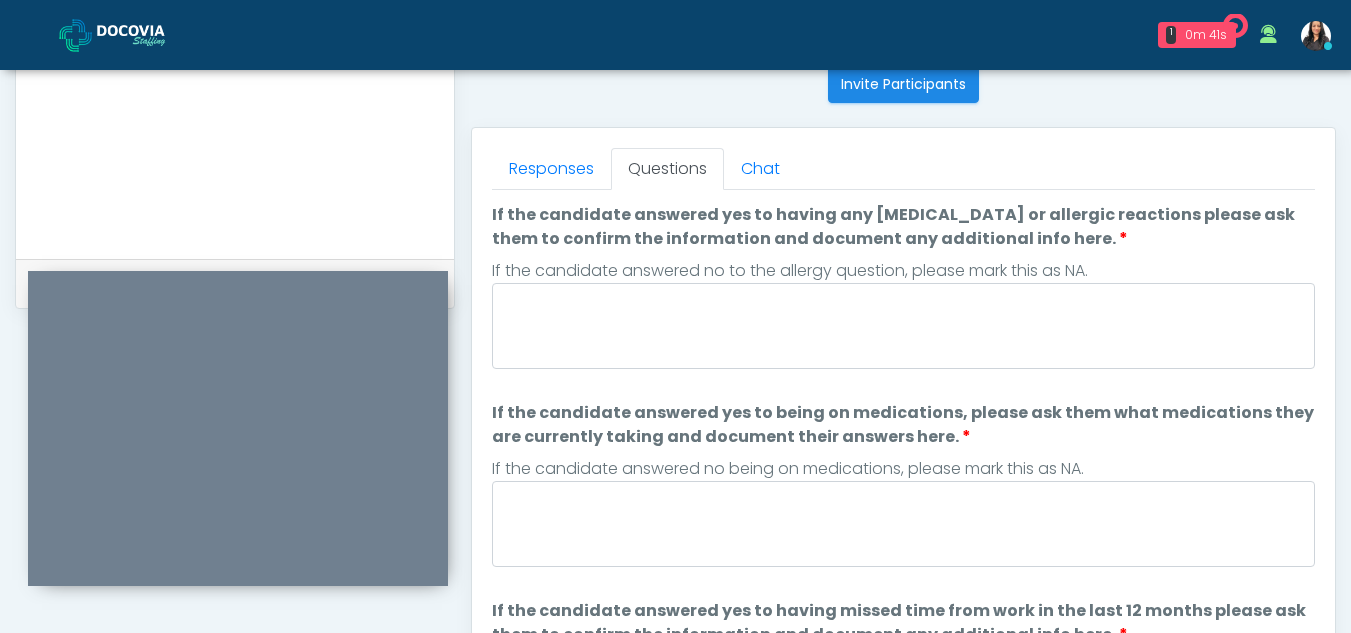scroll, scrollTop: 813, scrollLeft: 0, axis: vertical 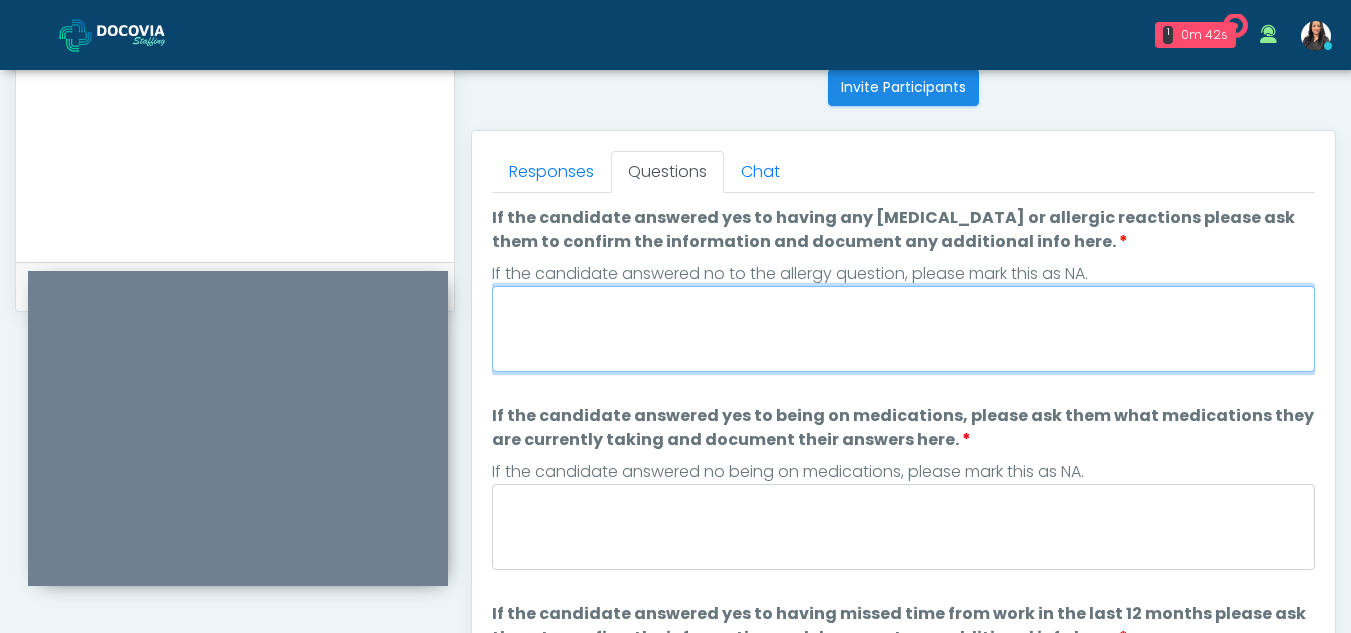 click on "If the candidate answered yes to having any allergies or allergic reactions please ask them to confirm the information and document any additional info here." at bounding box center [903, 329] 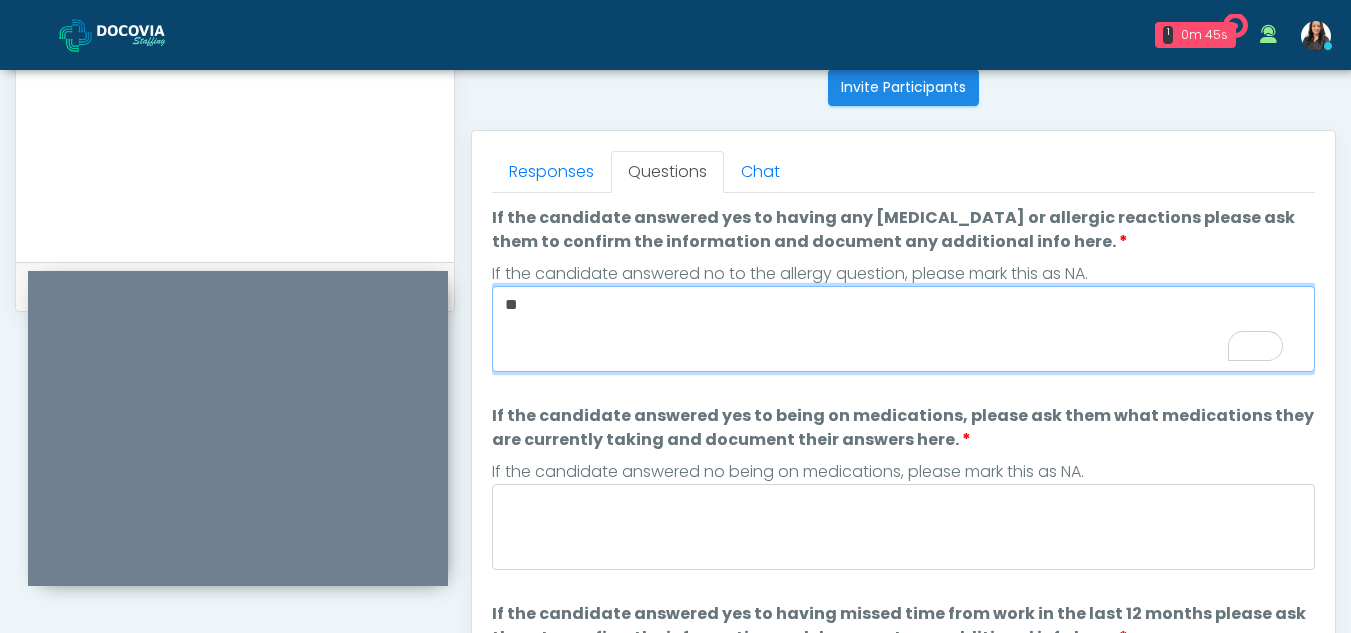 type on "**" 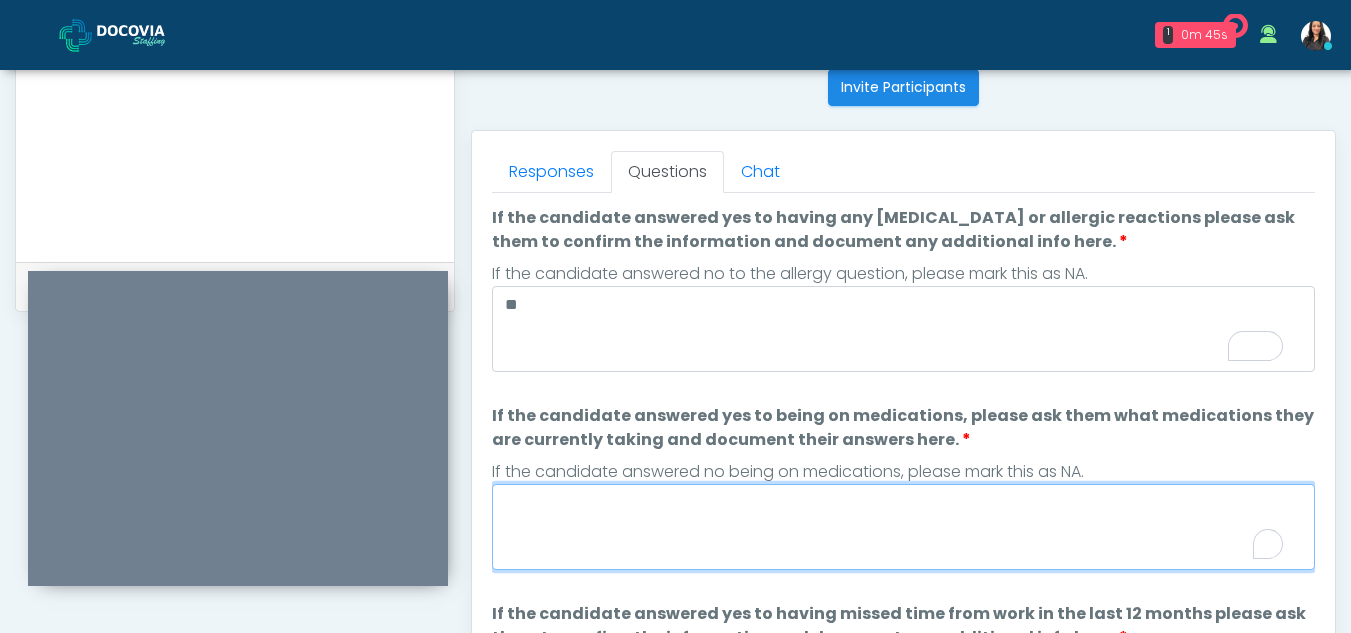 click on "If the candidate answered yes to being on medications, please ask them what medications they are currently taking and document their answers here." at bounding box center [903, 527] 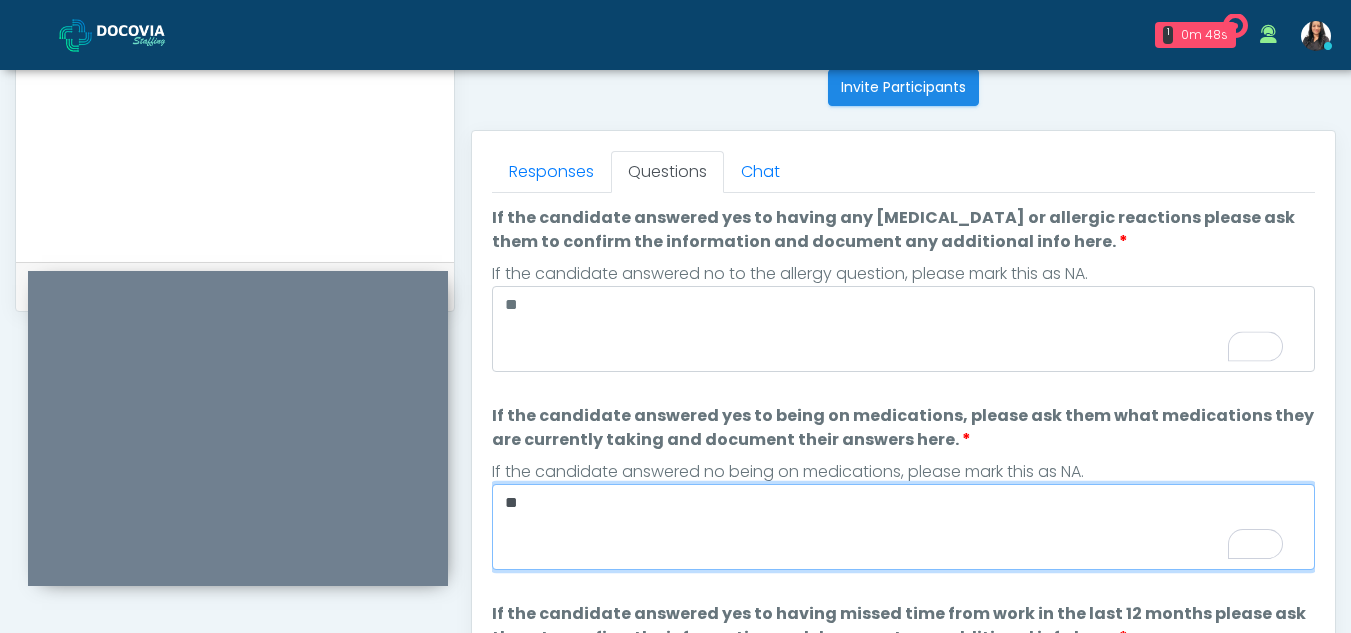 type on "**" 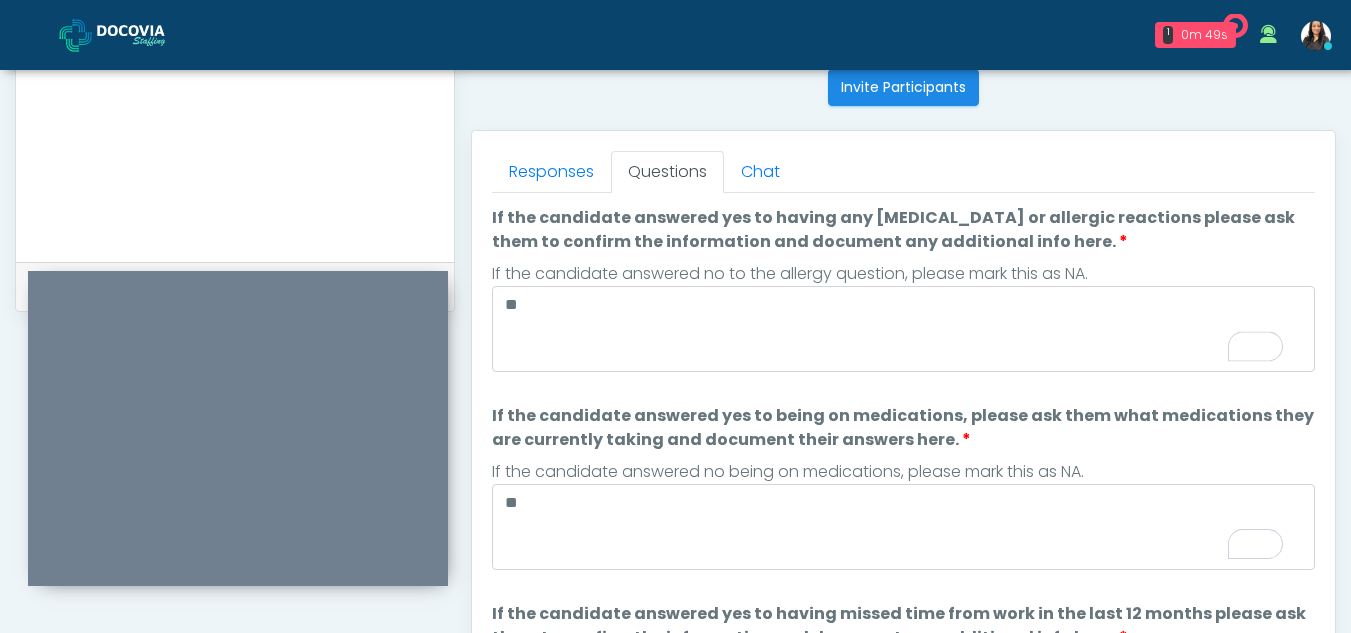scroll, scrollTop: 48, scrollLeft: 0, axis: vertical 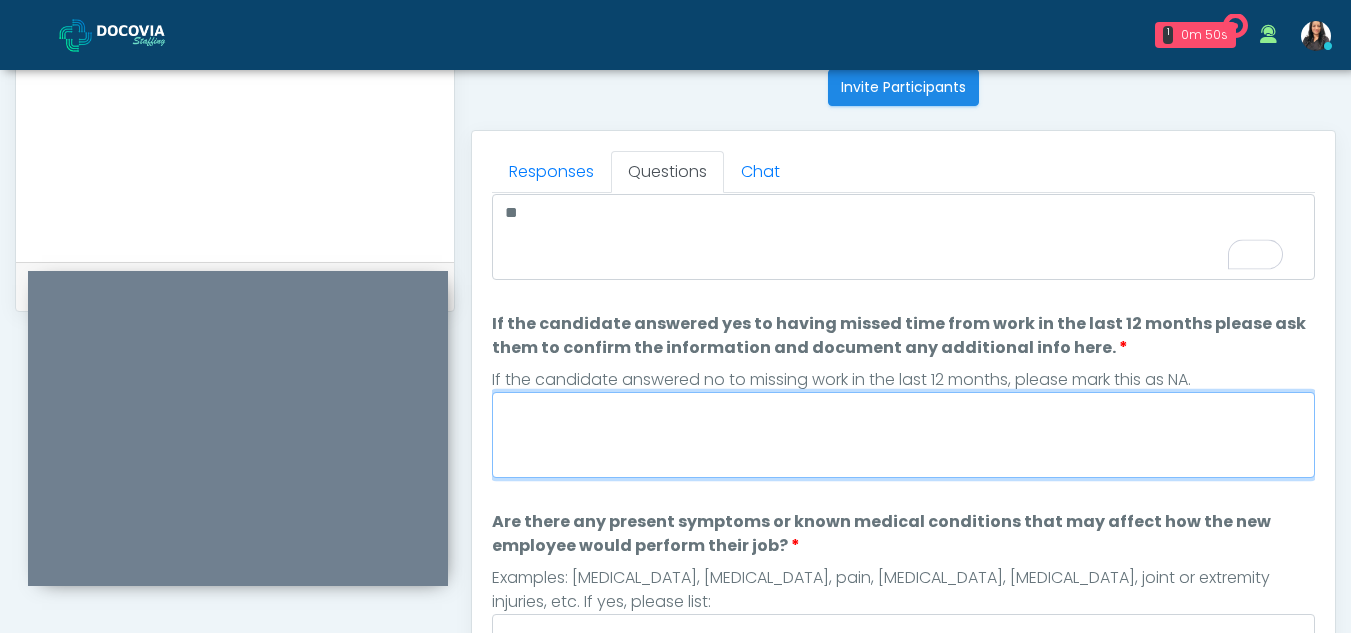 click on "If the candidate answered yes to having missed time from work in the last 12 months please ask them to confirm the information and document any additional info here." at bounding box center (903, 435) 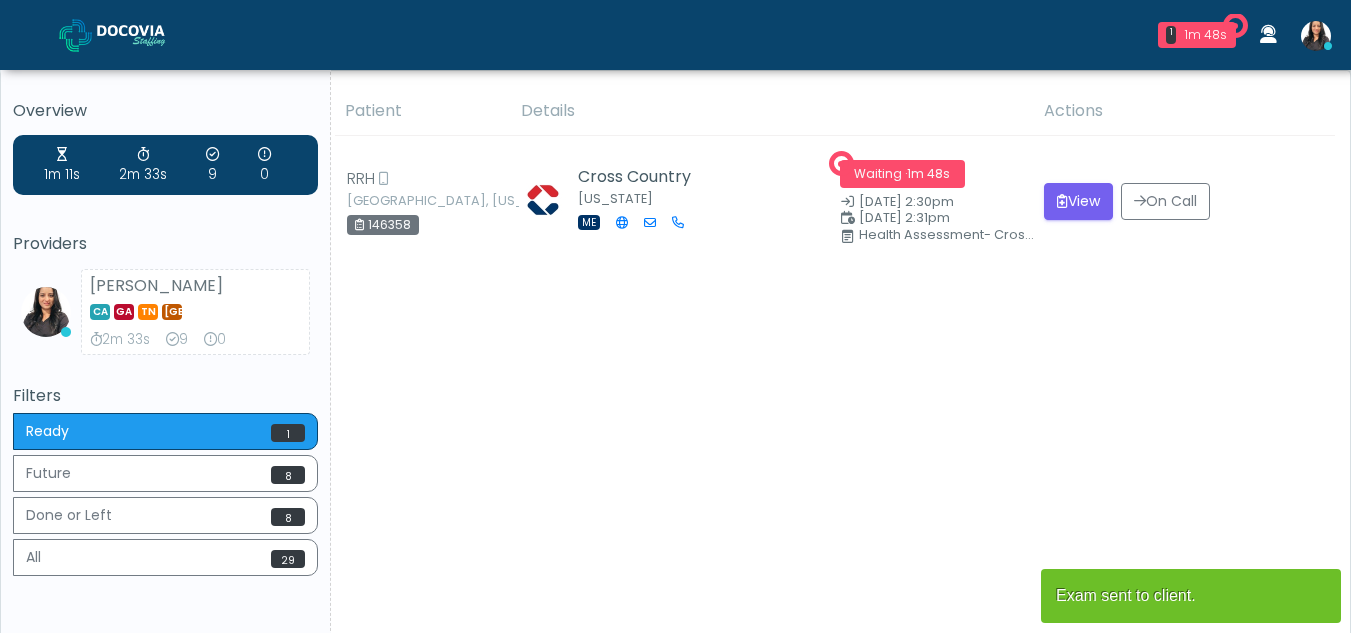 scroll, scrollTop: 0, scrollLeft: 0, axis: both 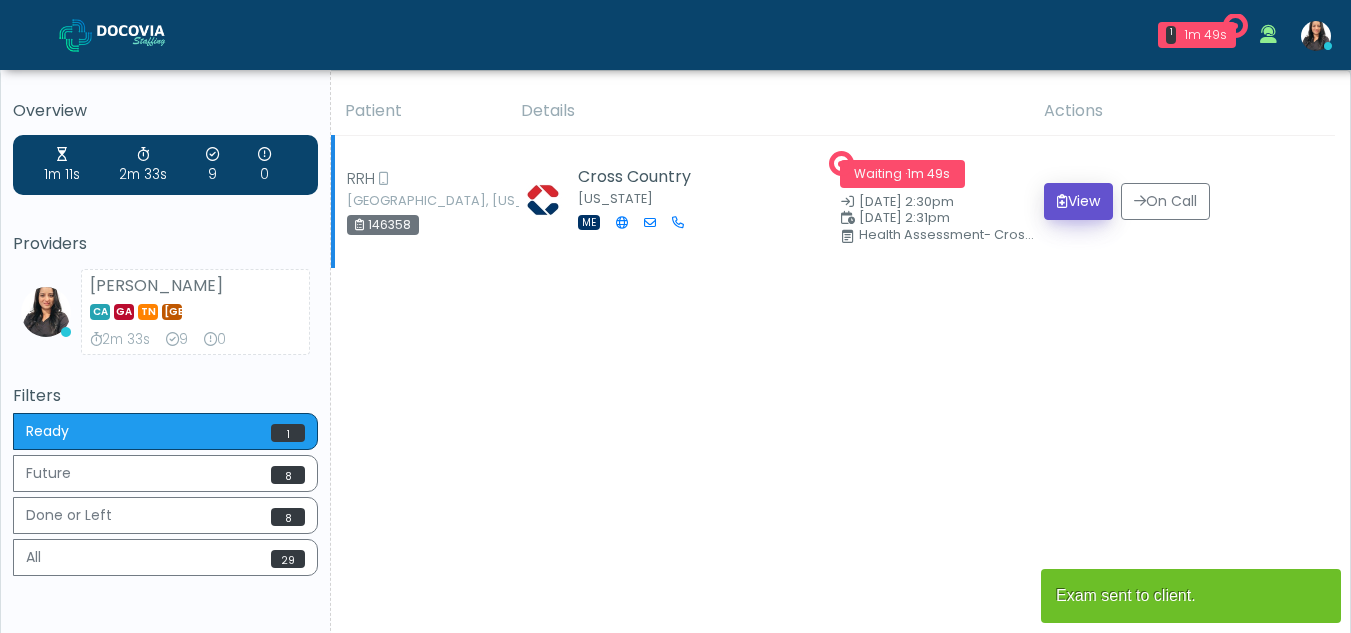 click on "View" at bounding box center (1078, 201) 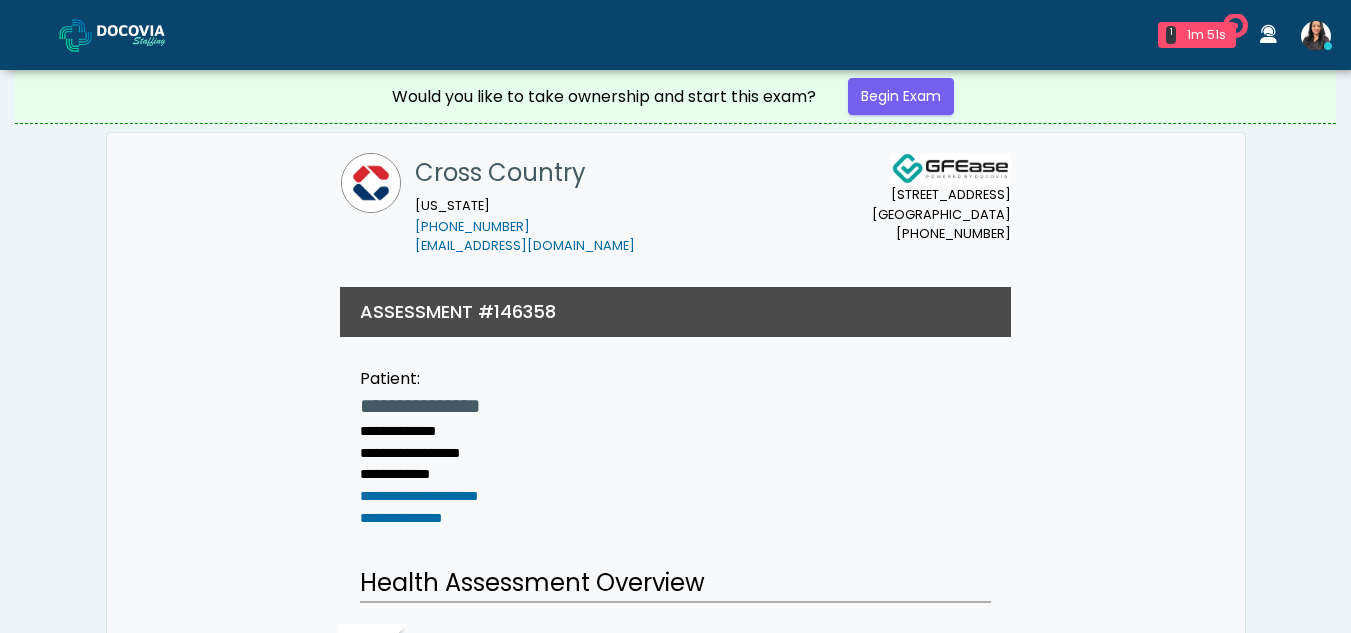 scroll, scrollTop: 0, scrollLeft: 0, axis: both 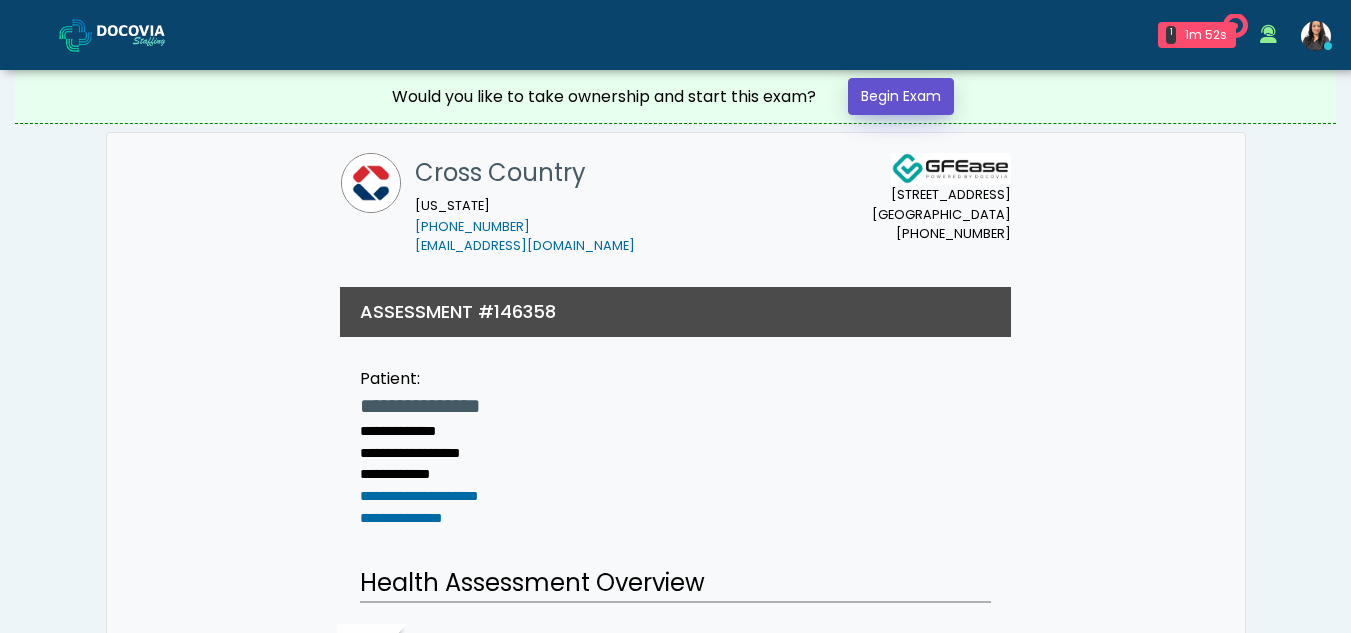 click on "Begin Exam" at bounding box center [901, 96] 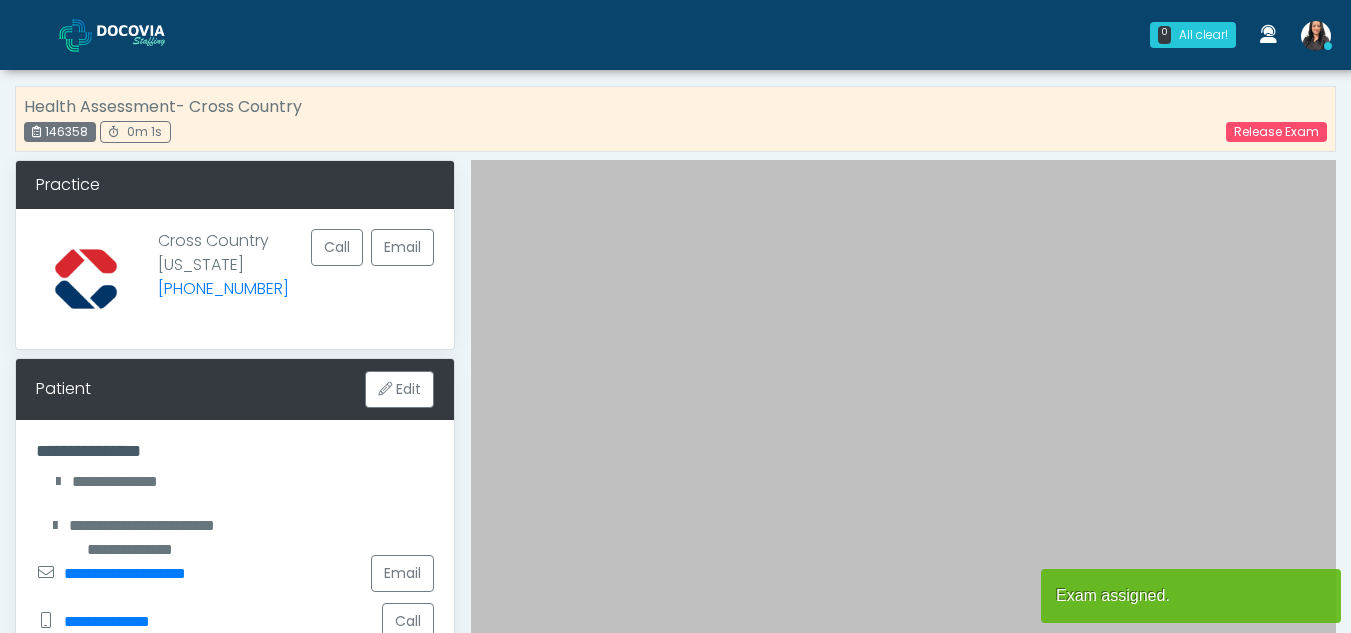 scroll, scrollTop: 0, scrollLeft: 0, axis: both 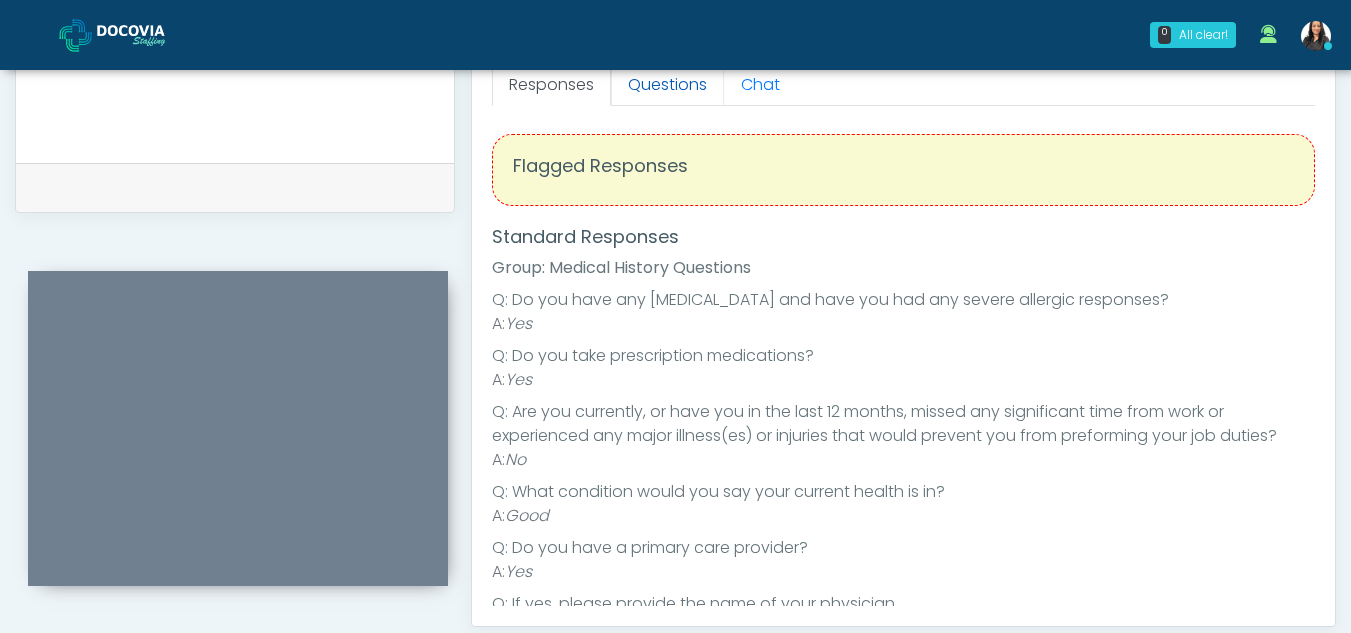 click on "Questions" at bounding box center (667, 85) 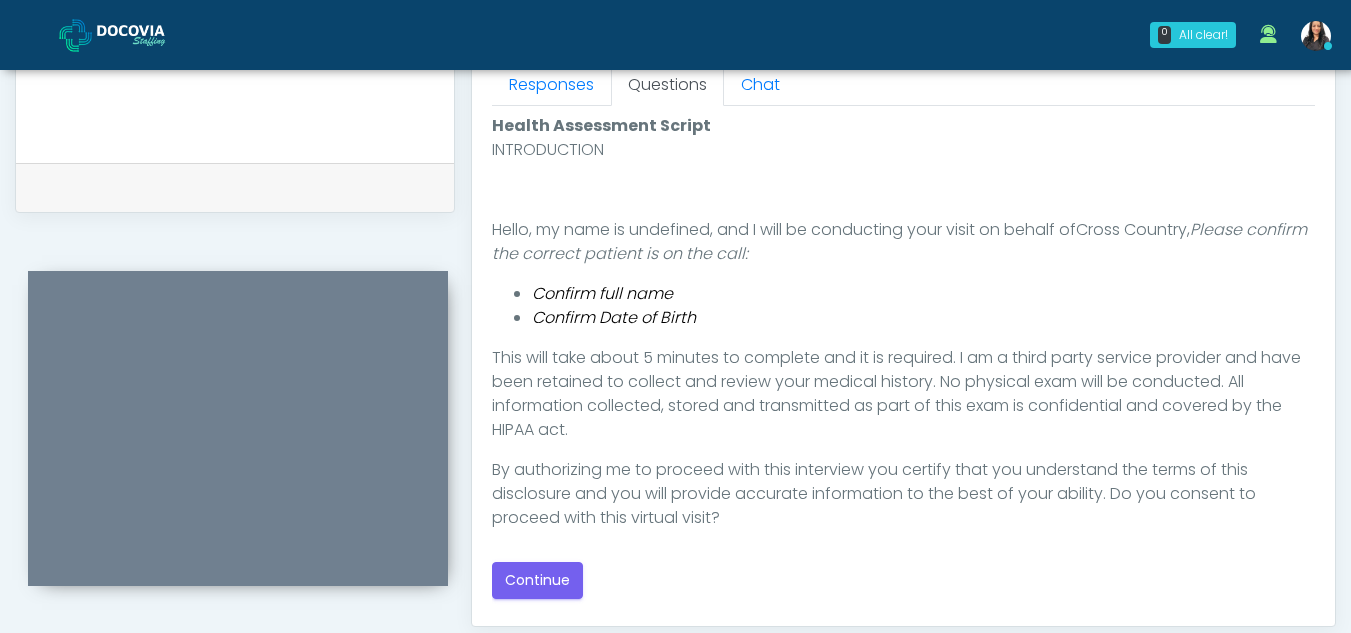 scroll, scrollTop: 1005, scrollLeft: 0, axis: vertical 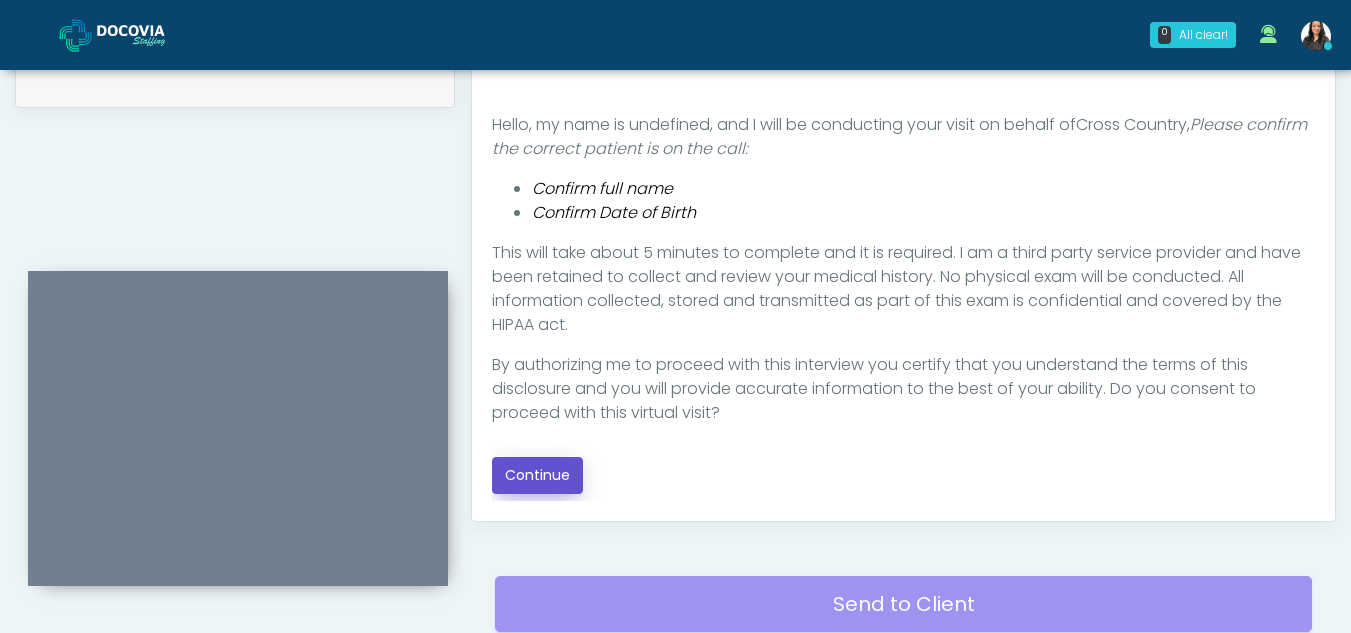 click on "Continue" at bounding box center (537, 475) 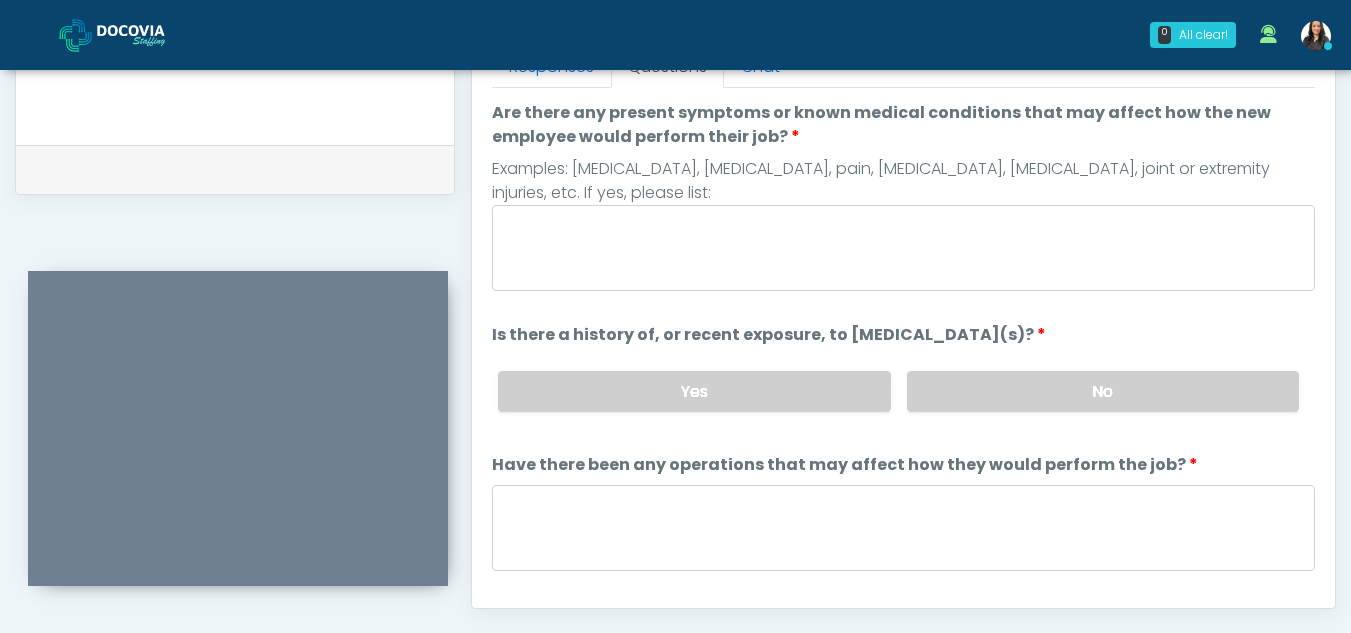 scroll, scrollTop: 903, scrollLeft: 0, axis: vertical 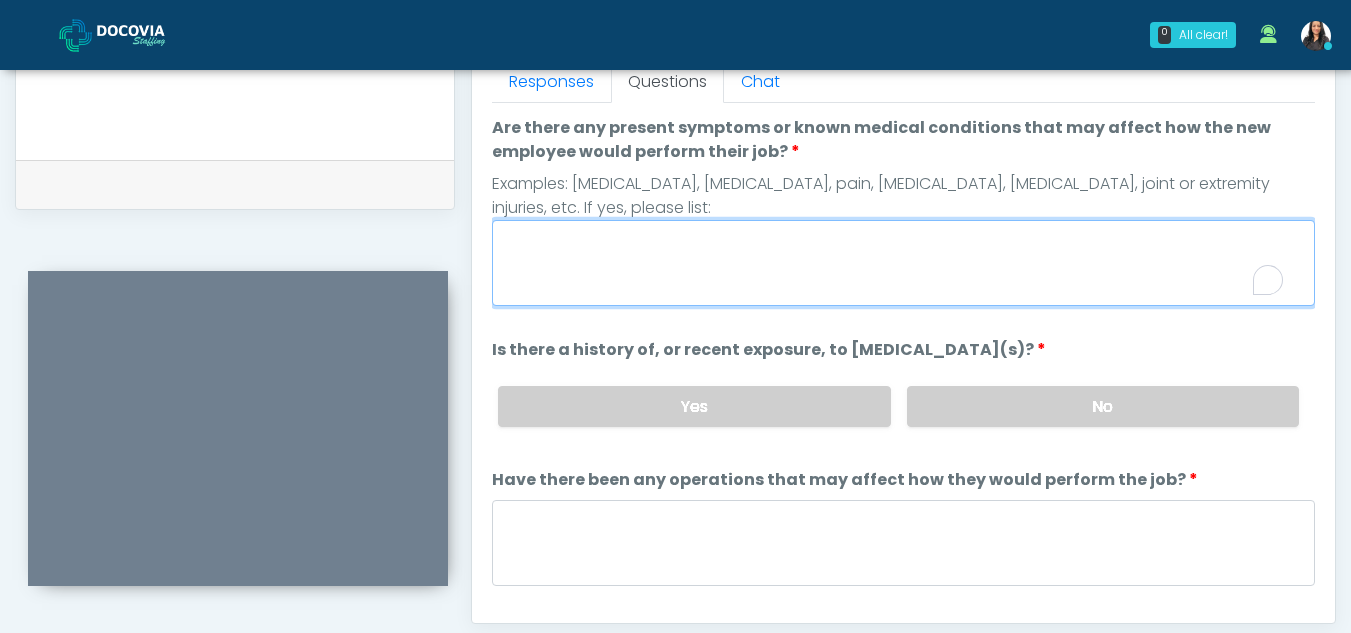 click on "Are there any present symptoms or known medical conditions that may affect how the new employee would perform their job?" at bounding box center [903, 263] 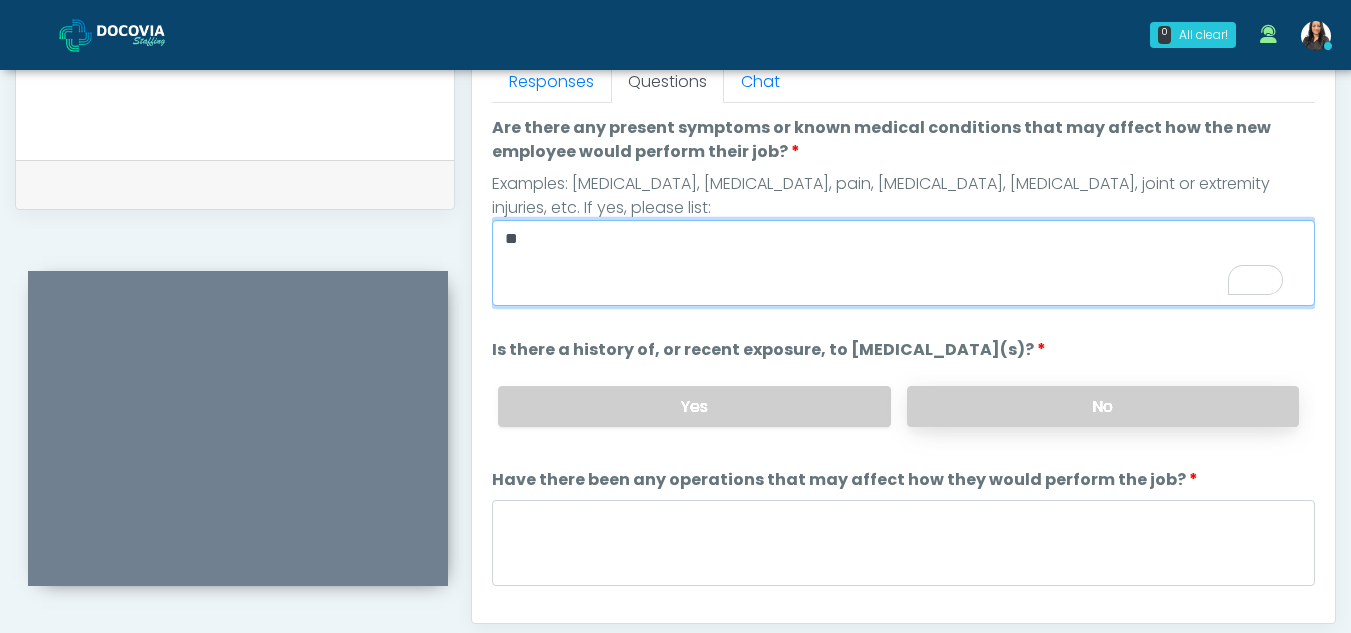 type on "**" 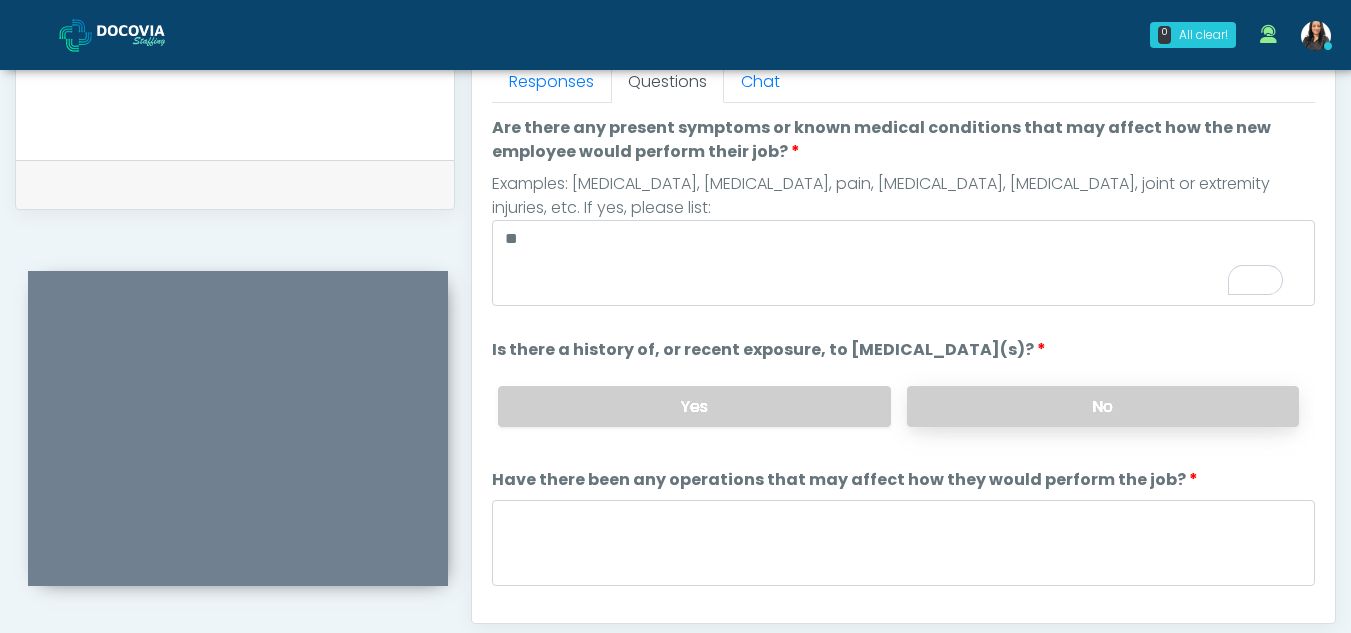 click on "No" at bounding box center [1103, 406] 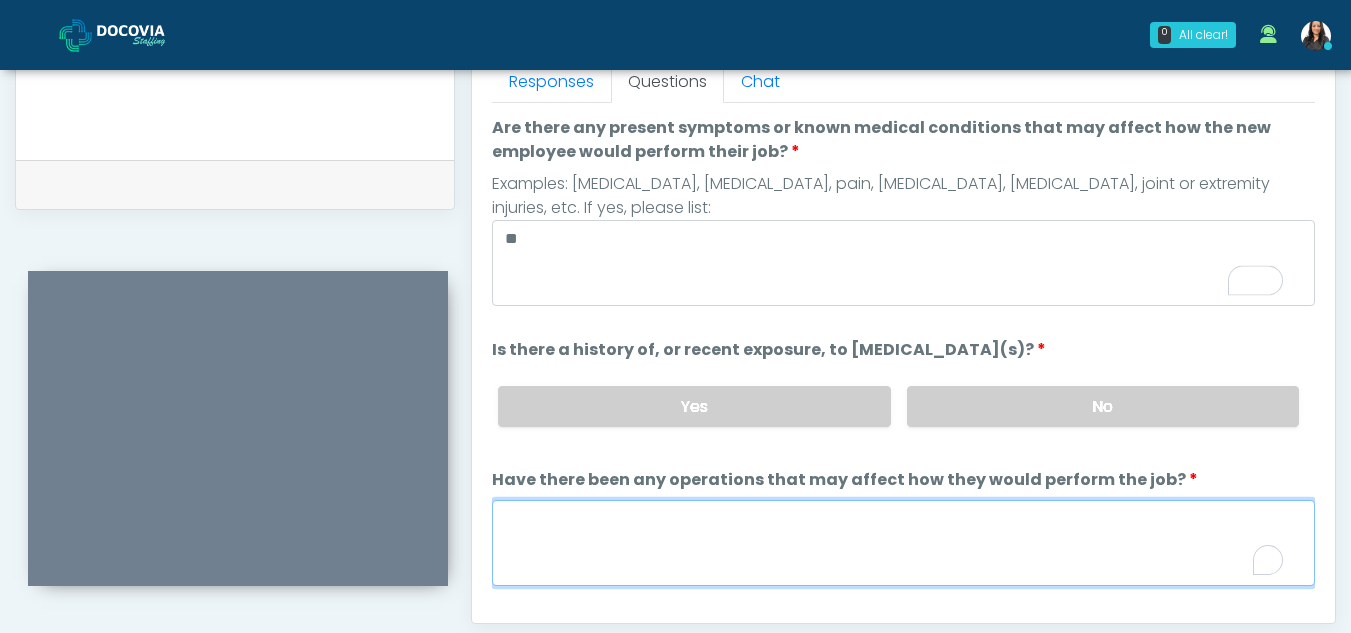 click on "Have there been any operations that may affect how they would perform the job?" at bounding box center [903, 543] 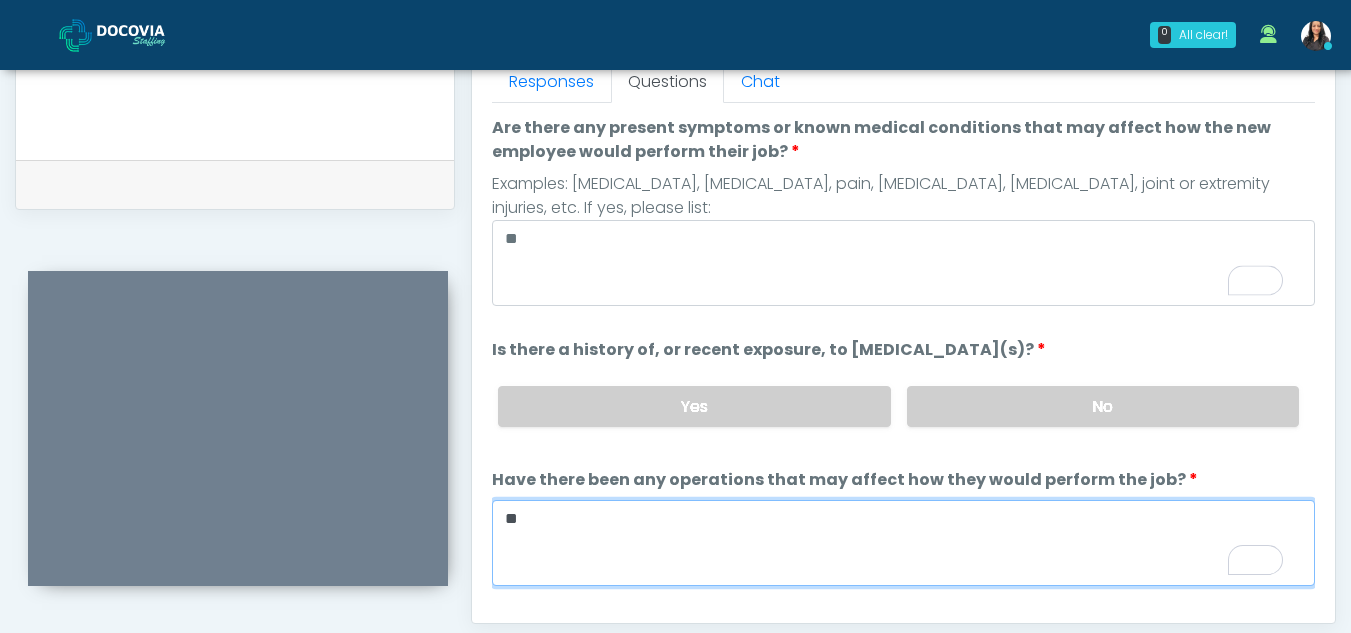 type on "**" 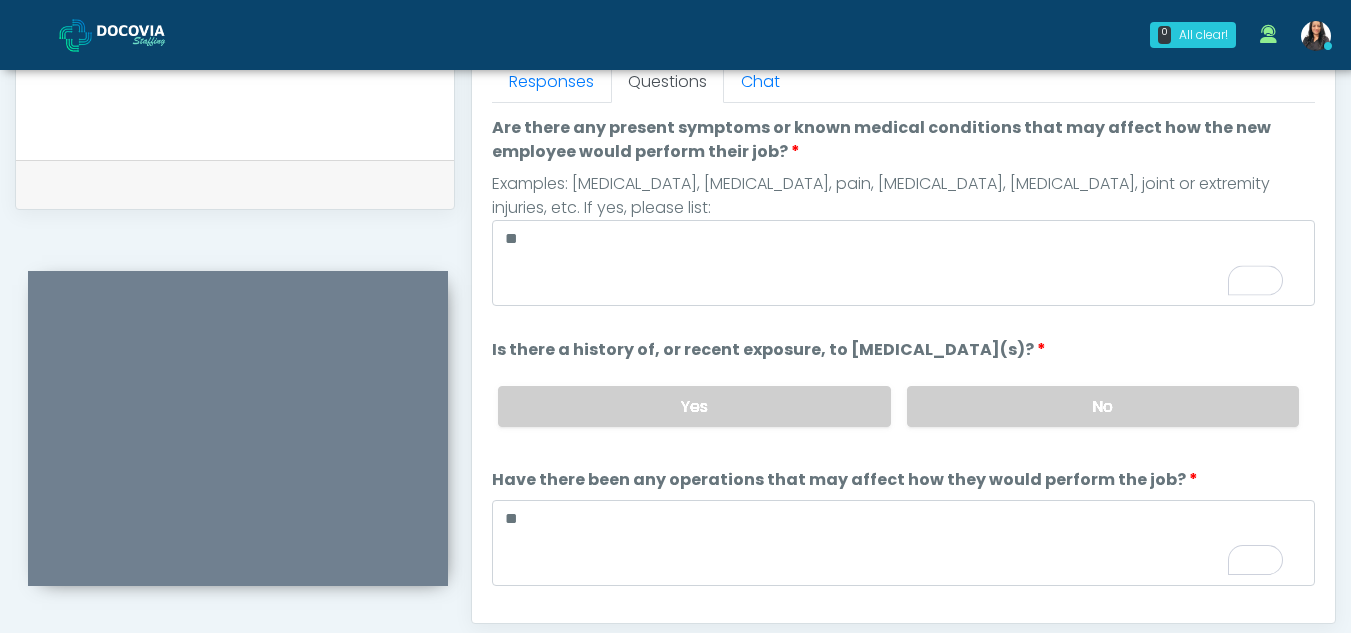 scroll, scrollTop: 171, scrollLeft: 0, axis: vertical 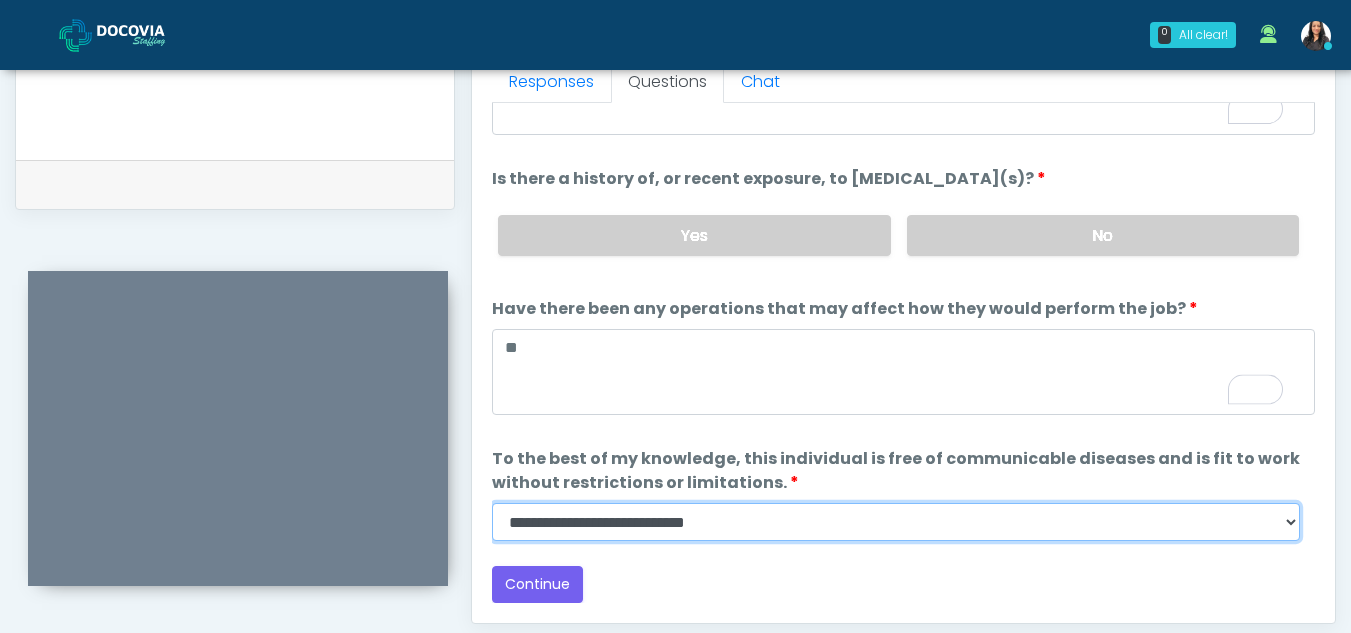 click on "**********" at bounding box center (896, 522) 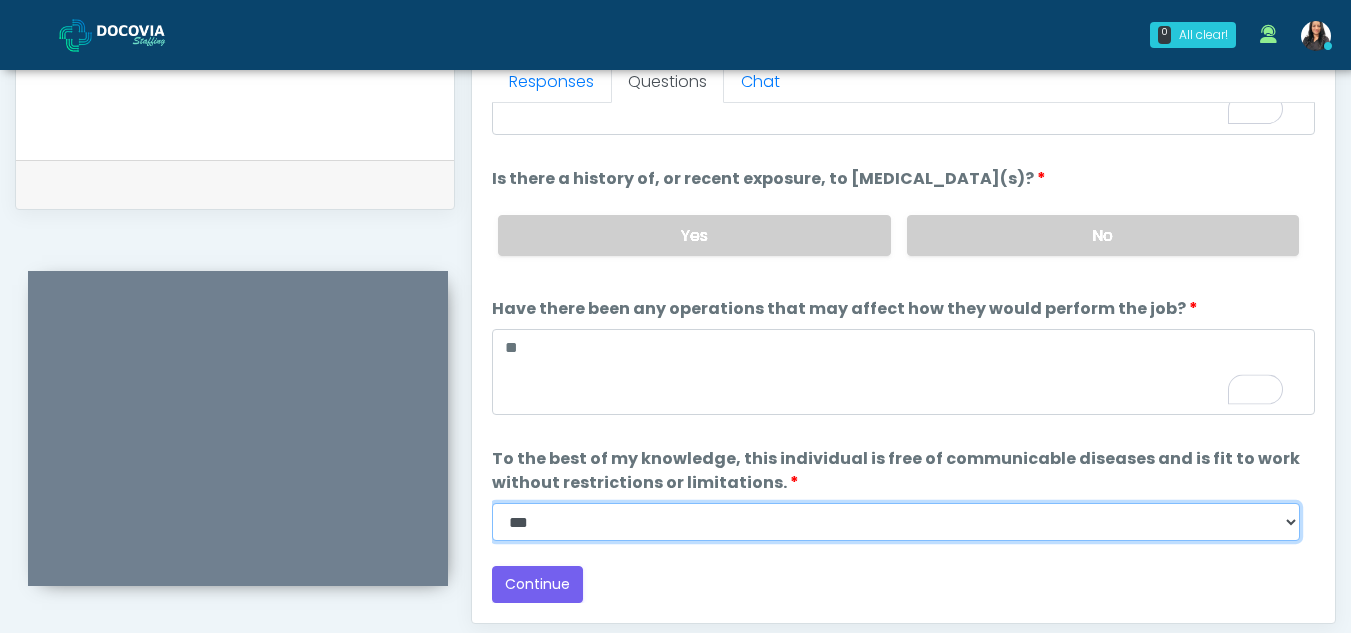 click on "**********" at bounding box center (896, 522) 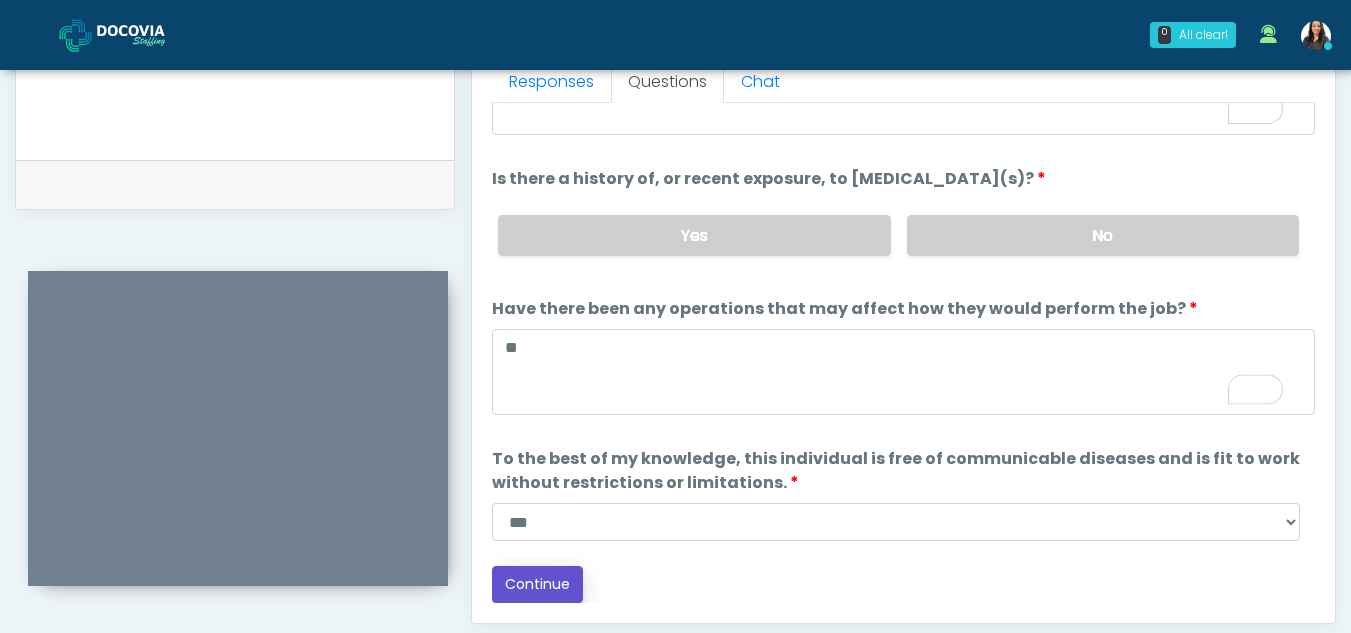 click on "Continue" at bounding box center (537, 584) 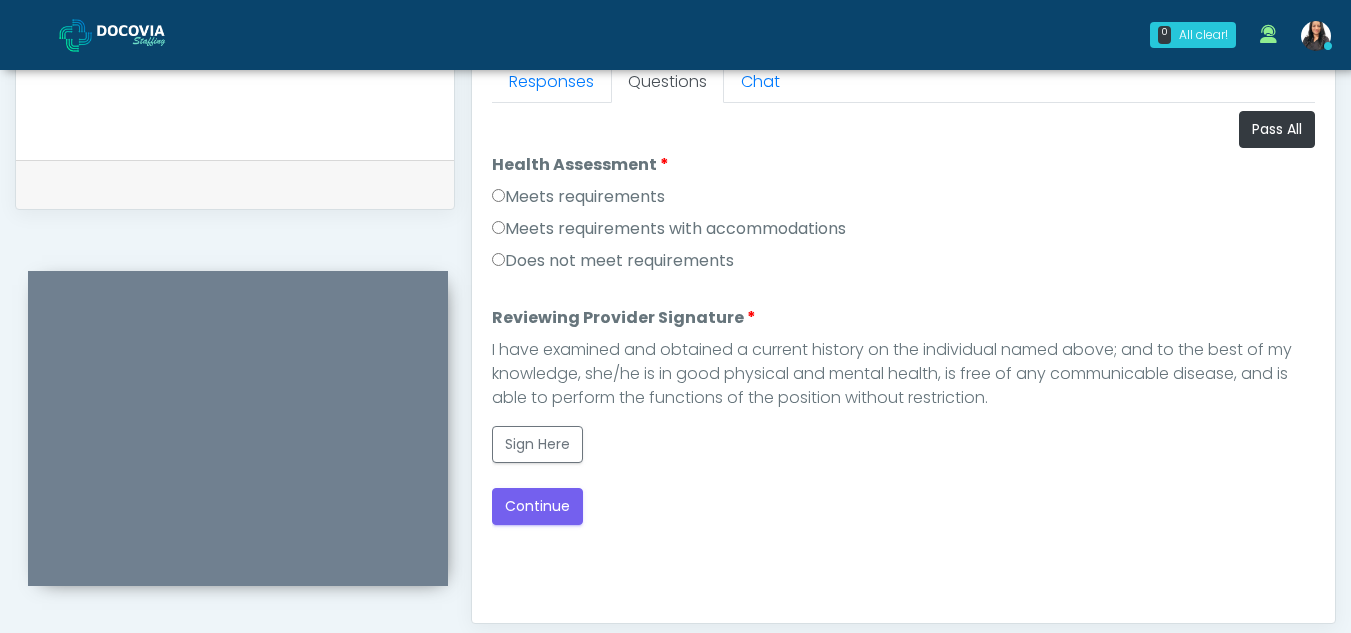 scroll, scrollTop: 0, scrollLeft: 0, axis: both 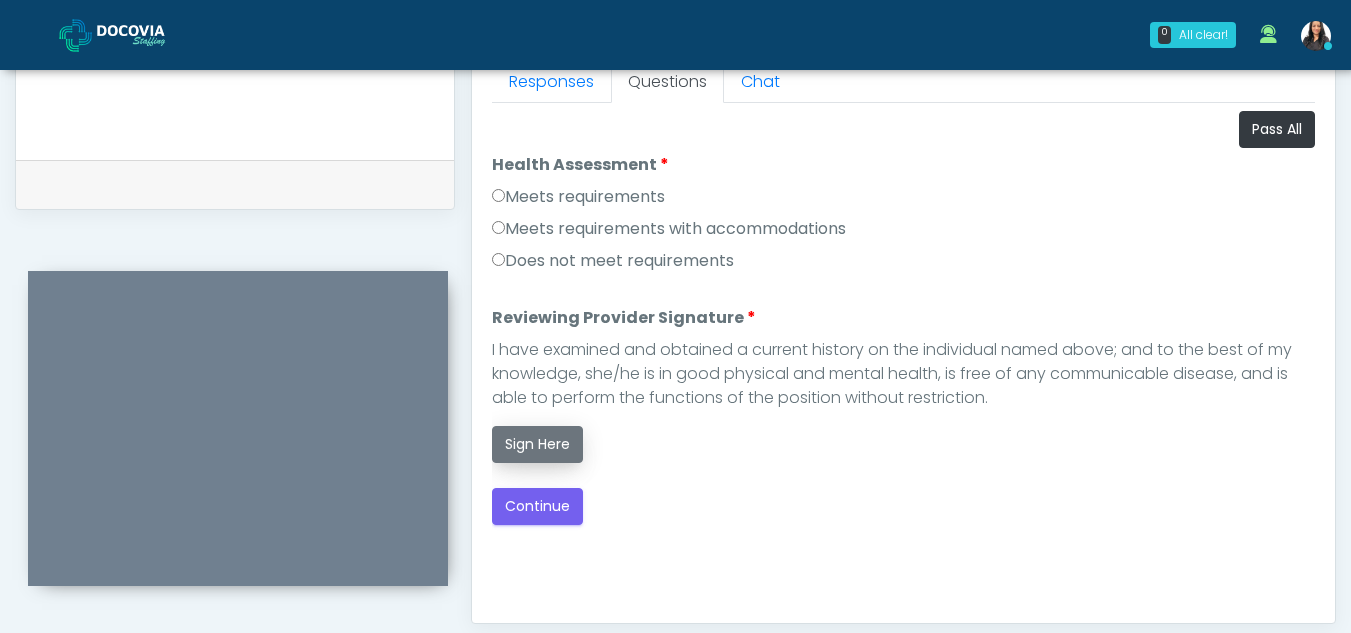 click on "Sign Here" at bounding box center [537, 444] 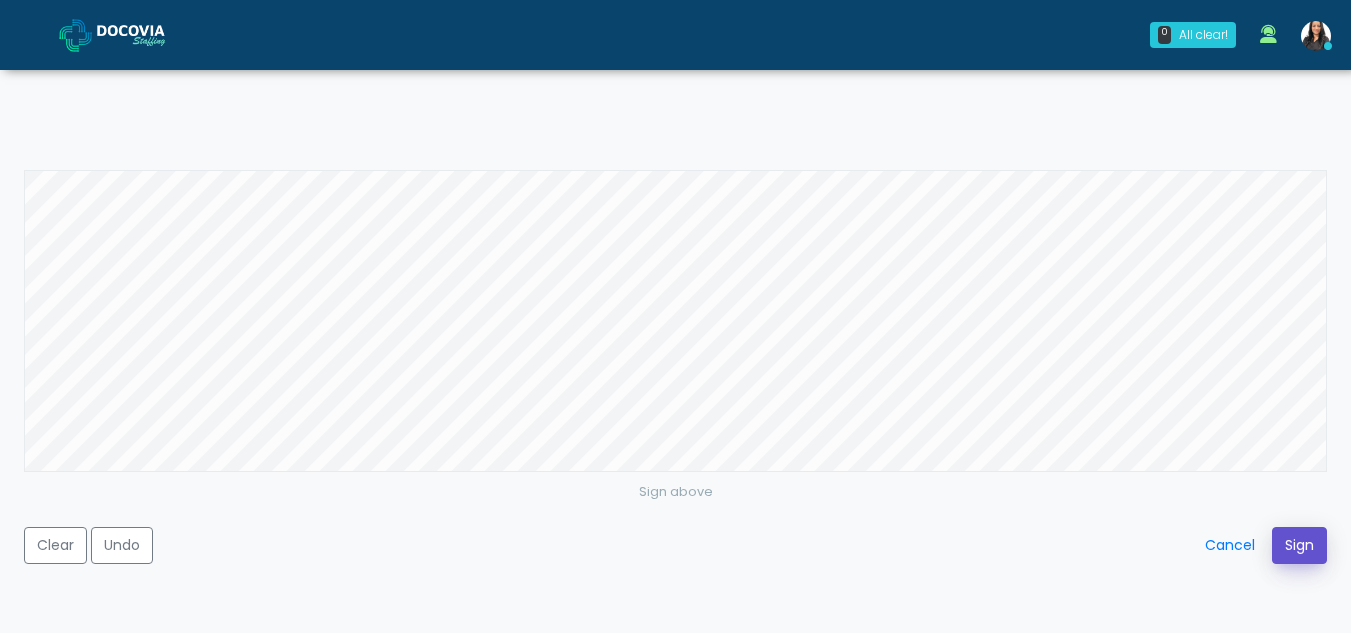 click on "Sign" at bounding box center [1299, 545] 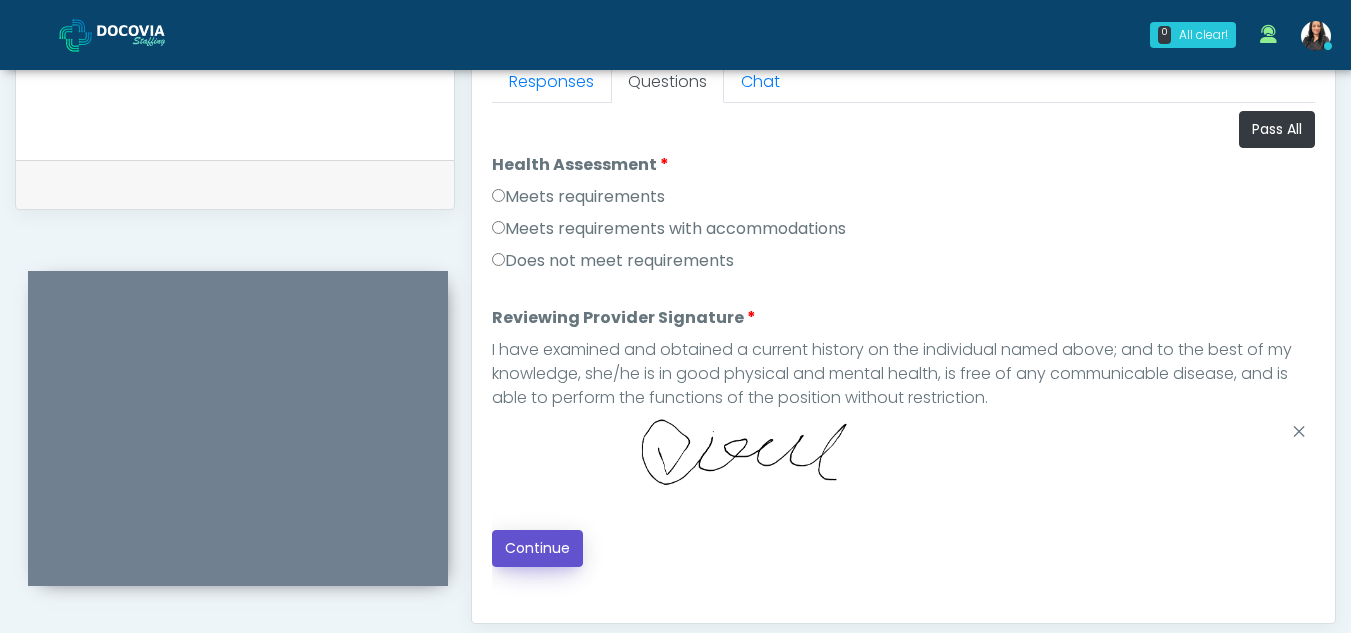 click on "Continue" at bounding box center [537, 548] 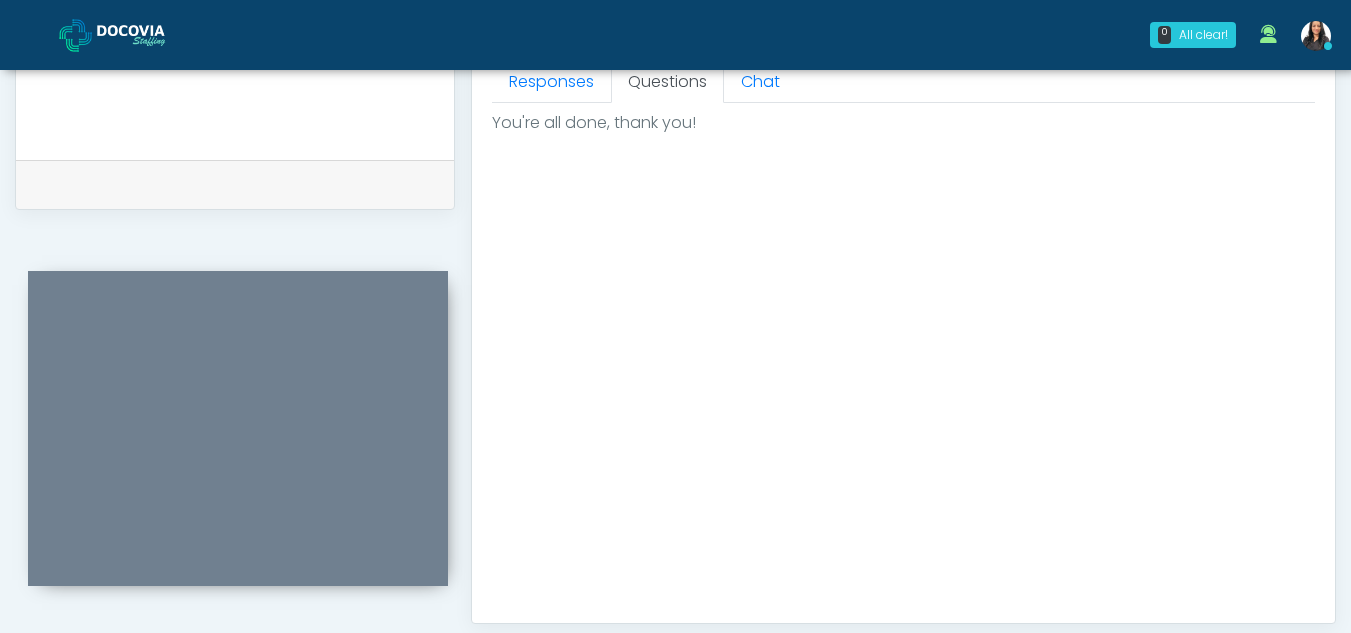 scroll, scrollTop: 1199, scrollLeft: 0, axis: vertical 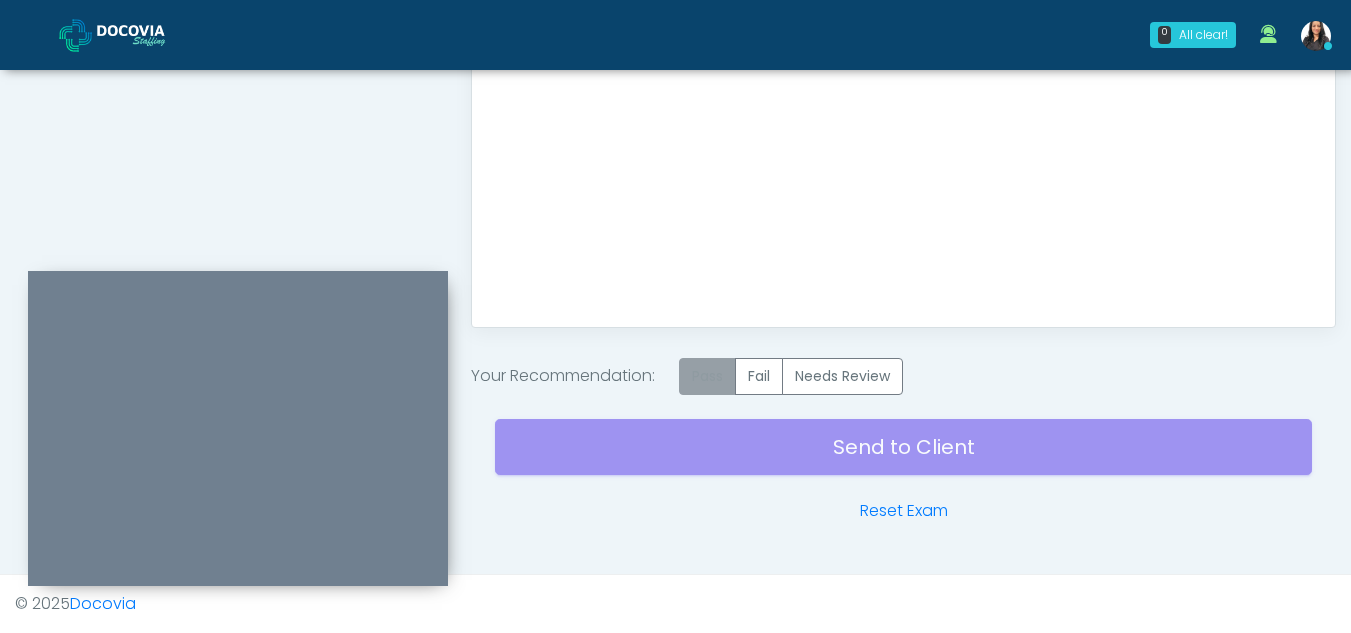 click on "Pass" at bounding box center (707, 376) 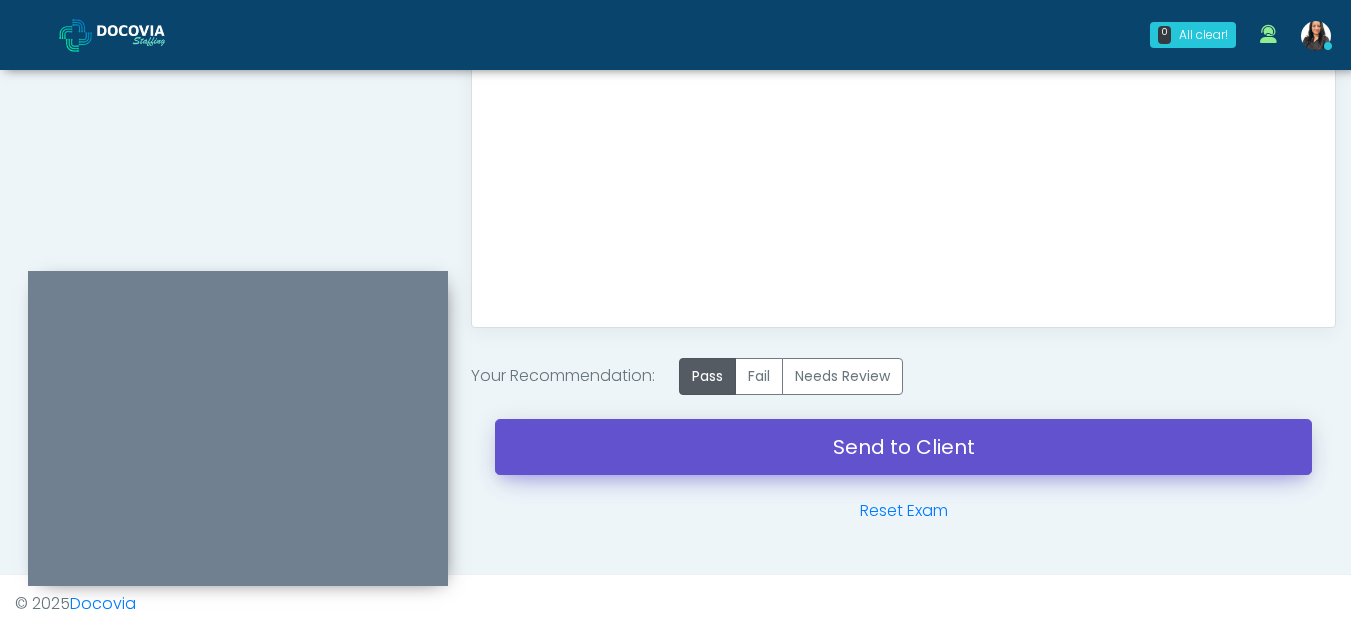 click on "Send to Client" at bounding box center (903, 447) 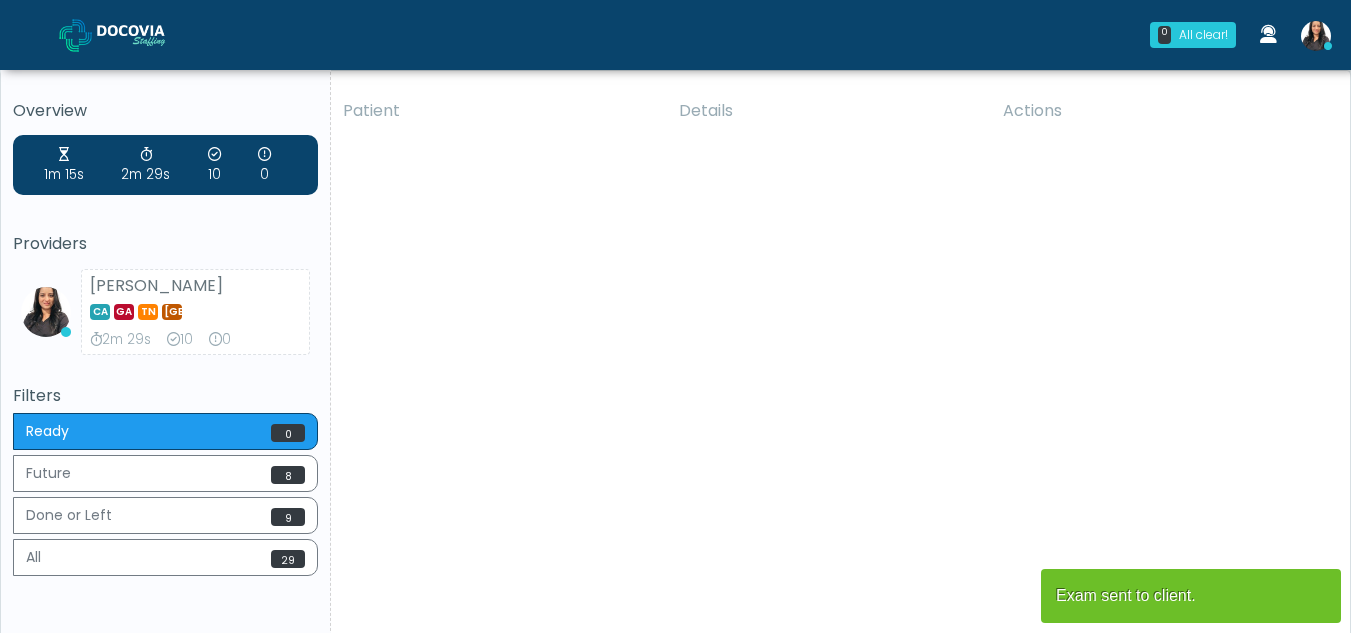 click on "Patient
Details
Actions
RRH
[GEOGRAPHIC_DATA], [US_STATE]
146358
Cross Country
[US_STATE]
ME
Completed
Waited 2m 5s
[DATE] 2:30pm" at bounding box center [833, 371] 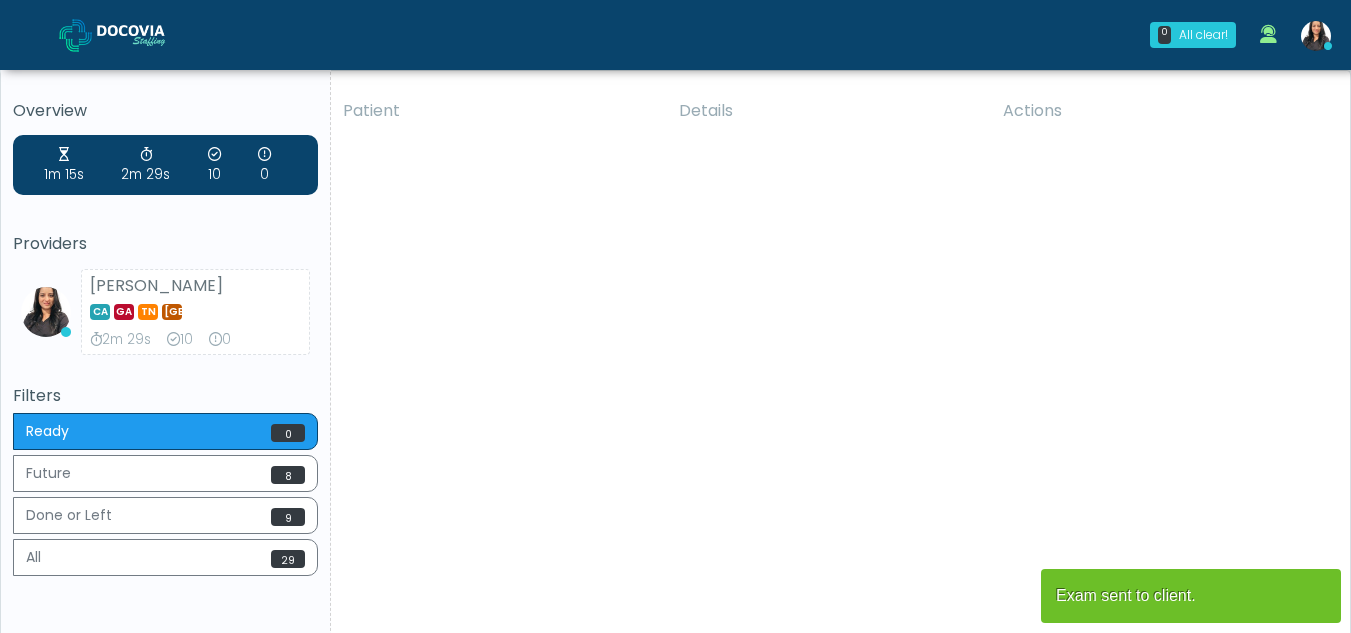 scroll, scrollTop: 0, scrollLeft: 0, axis: both 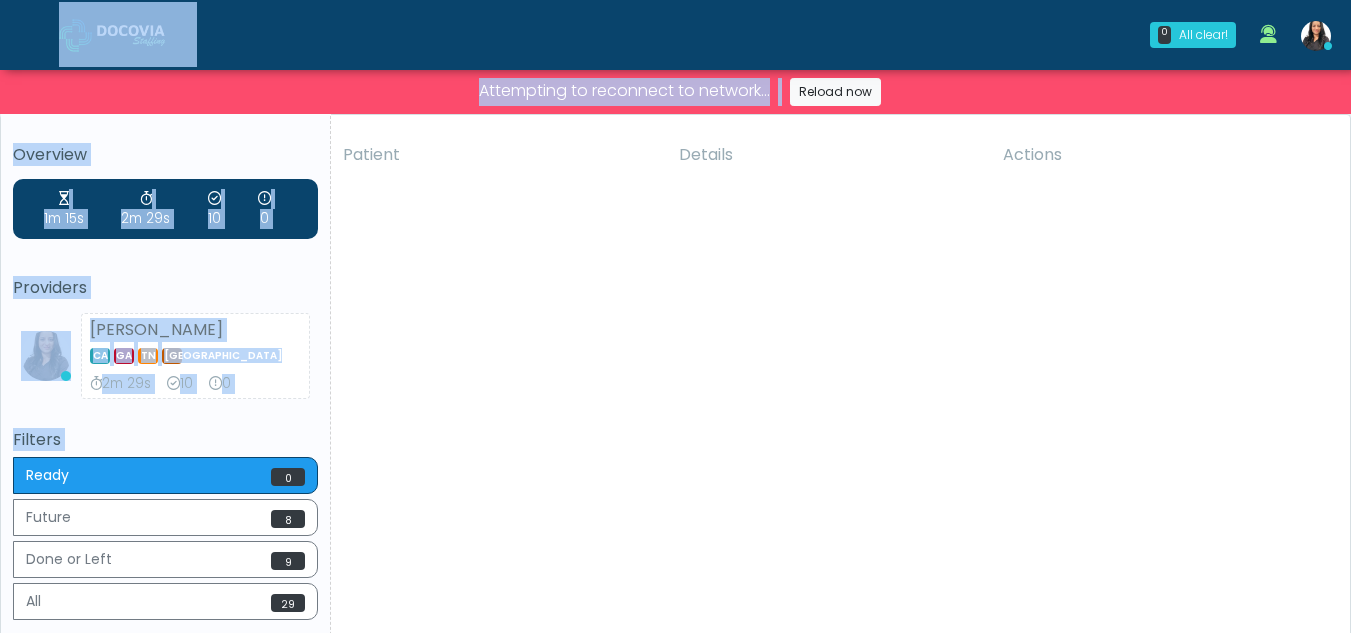 drag, startPoint x: 0, startPoint y: 0, endPoint x: 154, endPoint y: -41, distance: 159.36436 